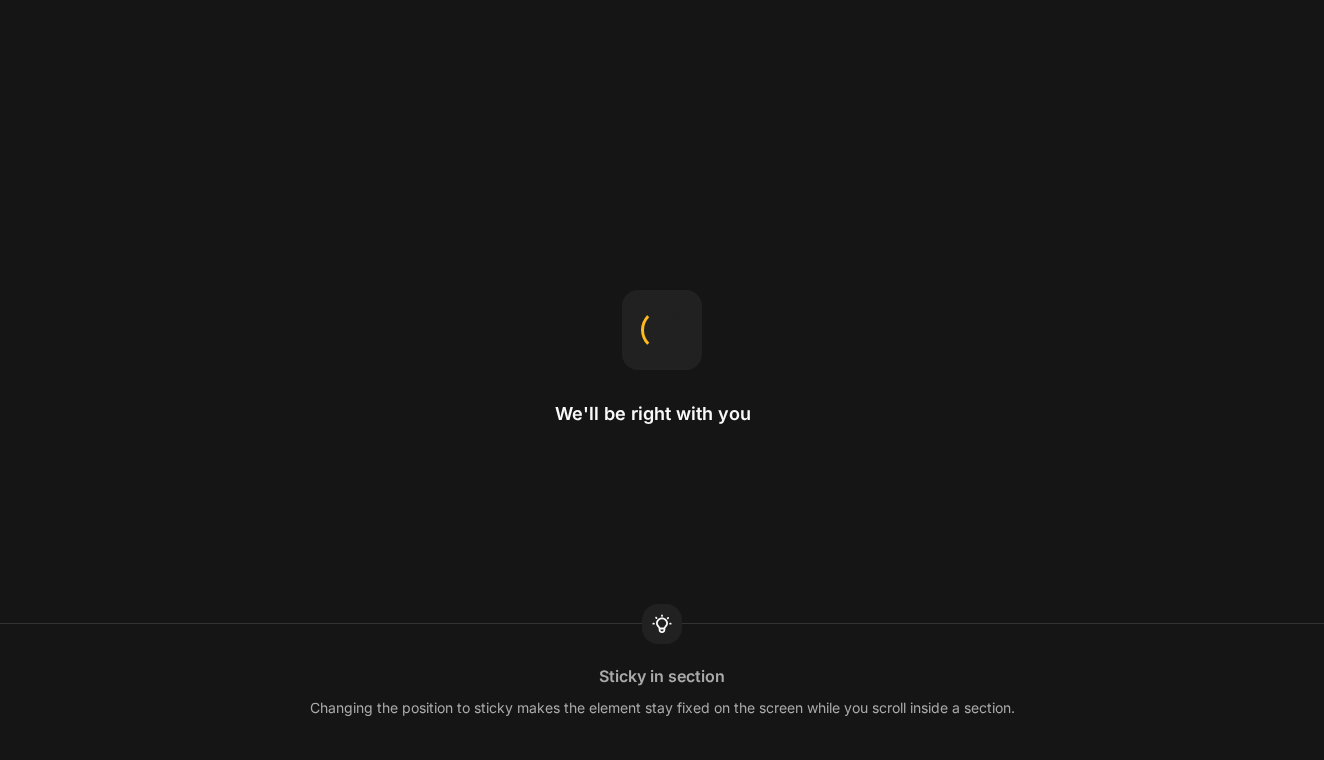 scroll, scrollTop: 0, scrollLeft: 0, axis: both 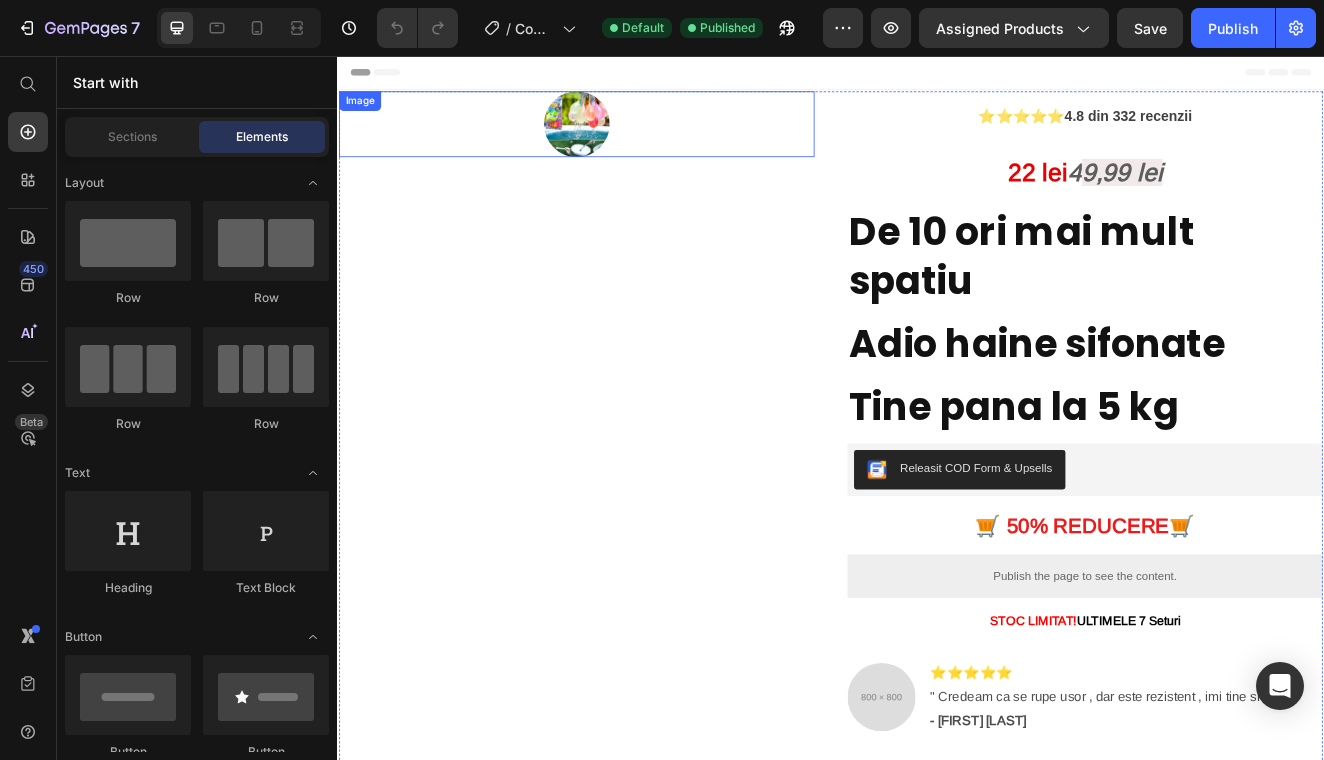 click at bounding box center [628, 139] 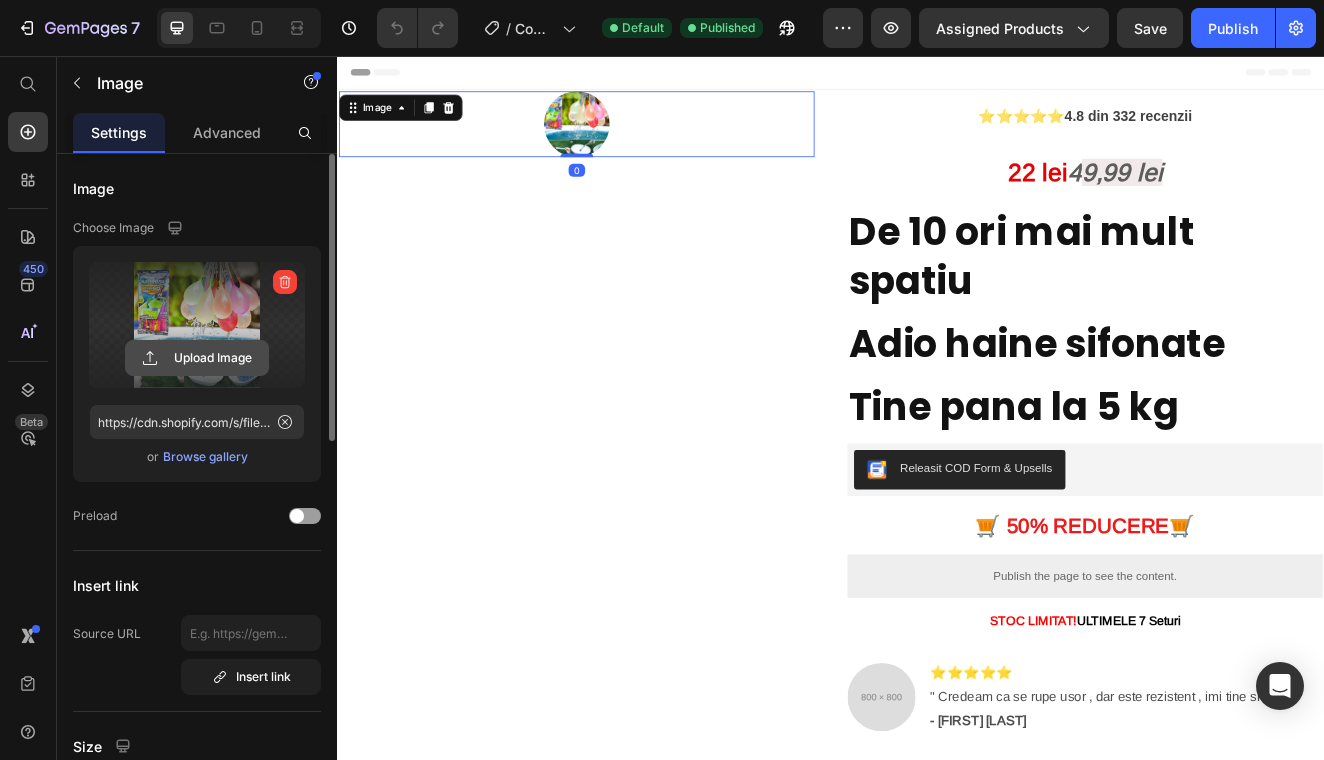 click 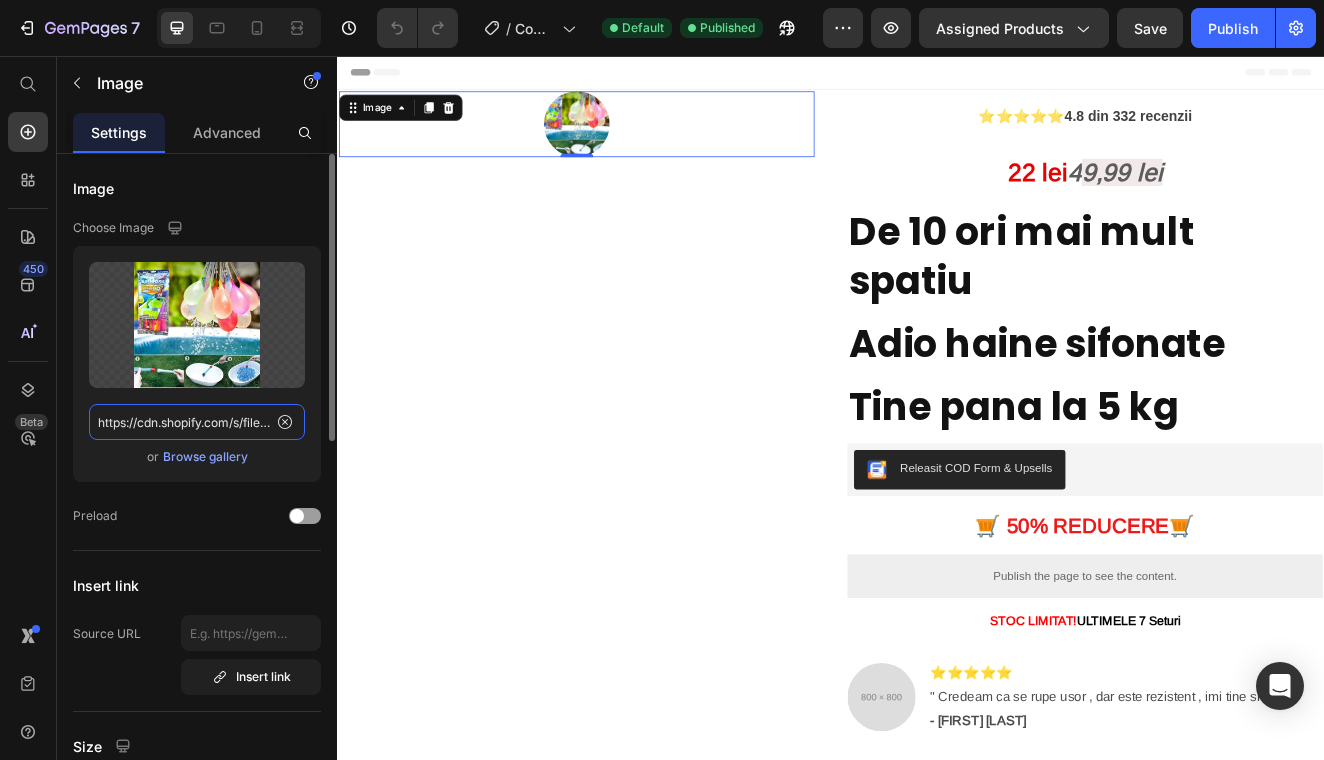 click on "https://cdn.shopify.com/s/files/1/0964/9904/0520/files/gempages_568199438024049601-ff82da46-682d-4681-b77f-20489cc727dc.webp" 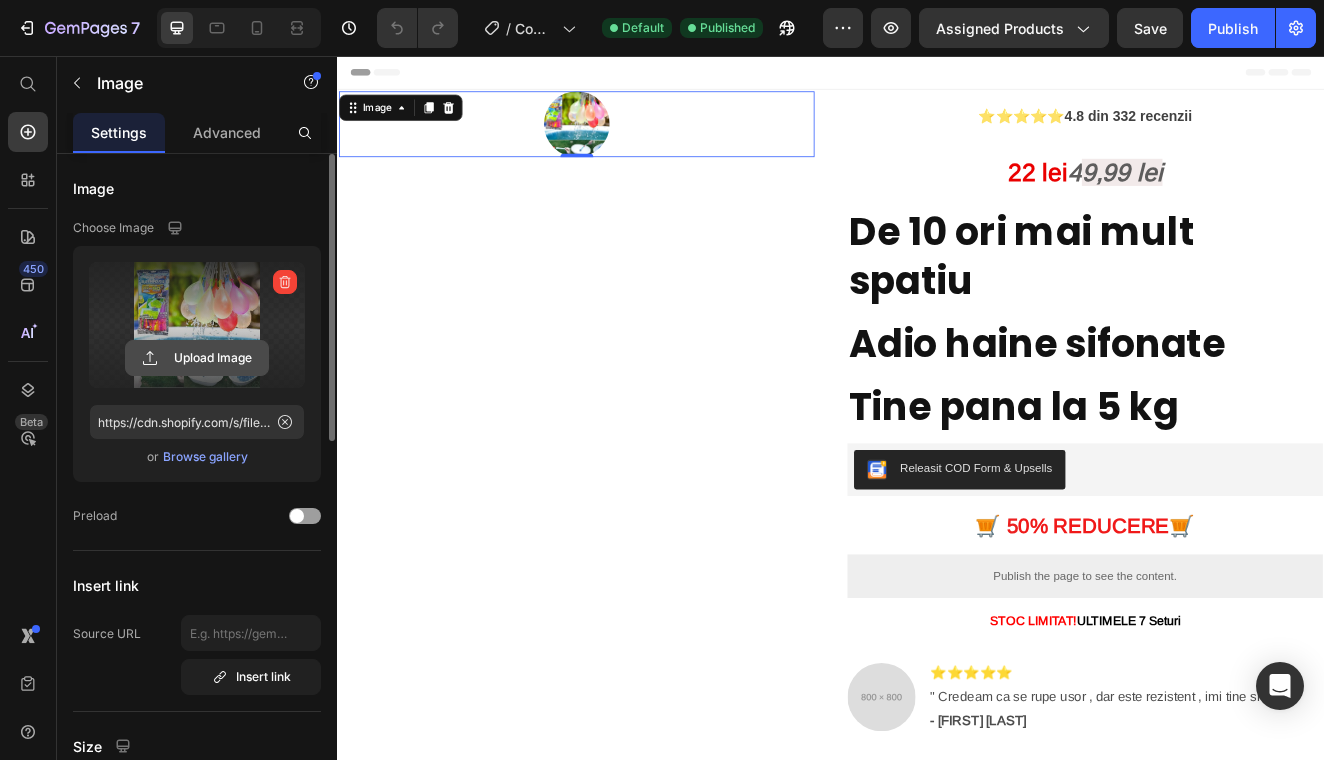 click 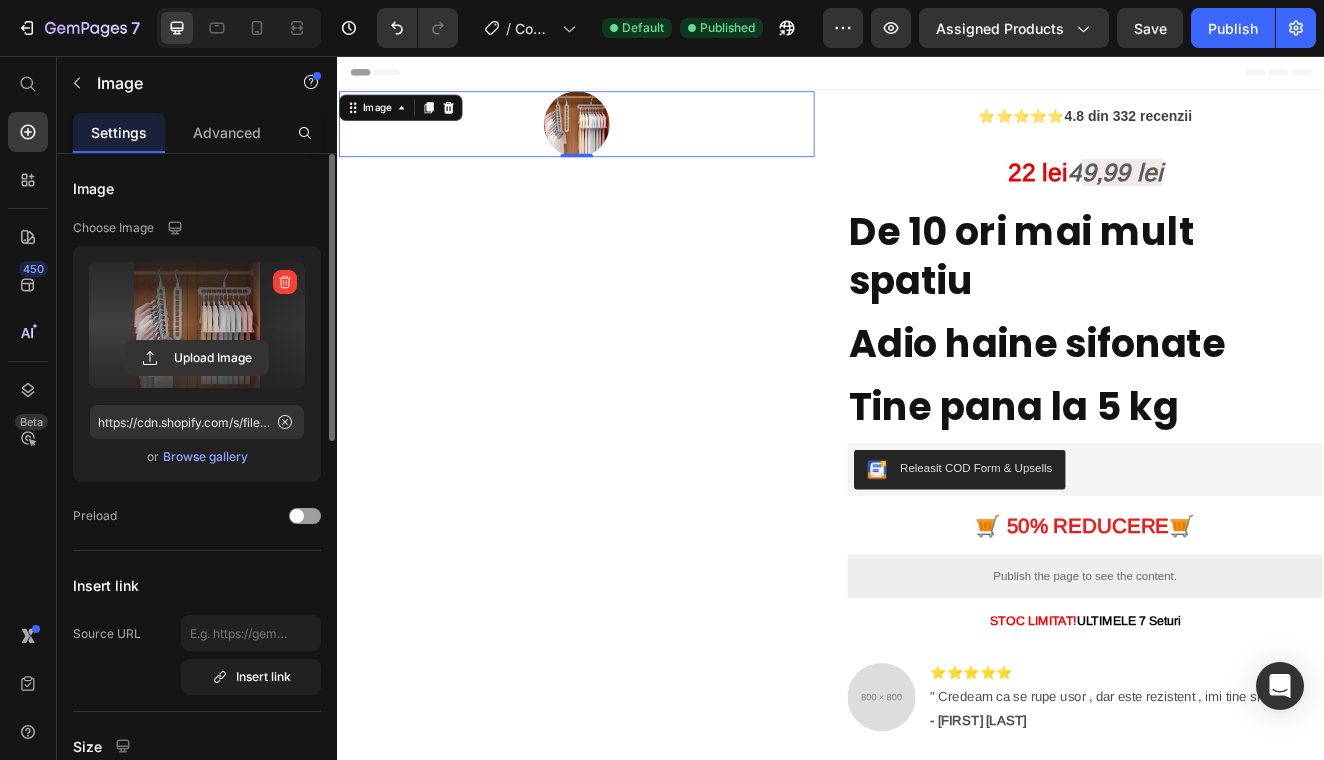type on "https://cdn.shopify.com/s/files/1/0964/9904/0520/files/gempages_568199438024049601-293d8bb9-4297-48cc-bc6e-719a45f8a81a.webp" 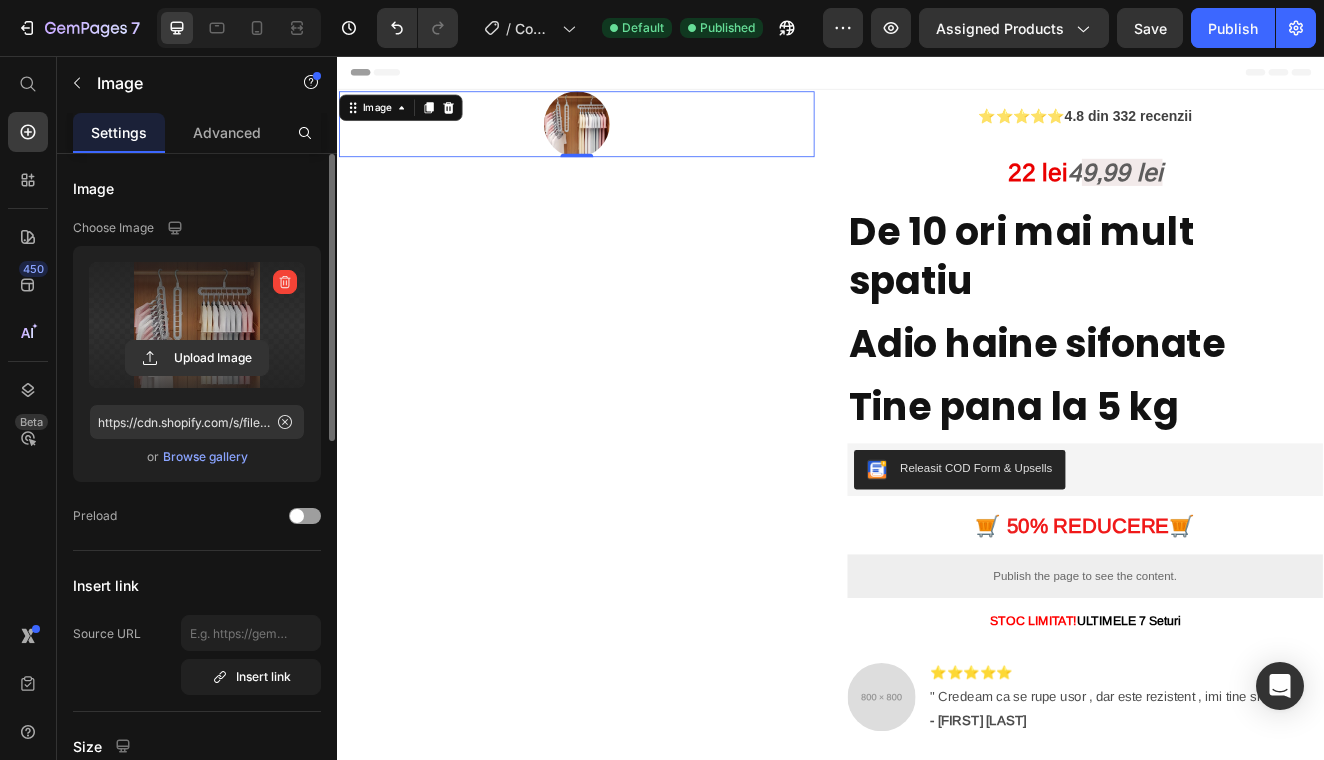 click at bounding box center (628, 139) 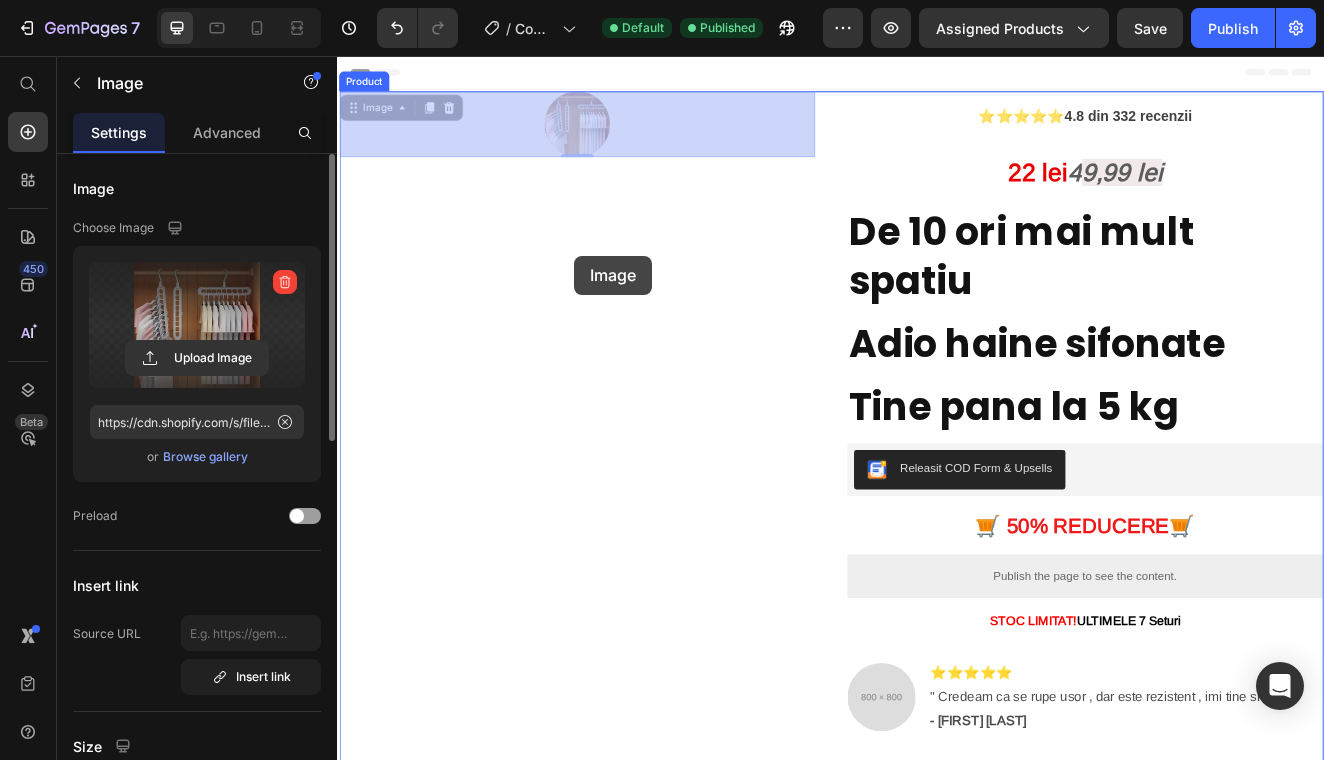 drag, startPoint x: 626, startPoint y: 173, endPoint x: 624, endPoint y: 300, distance: 127.01575 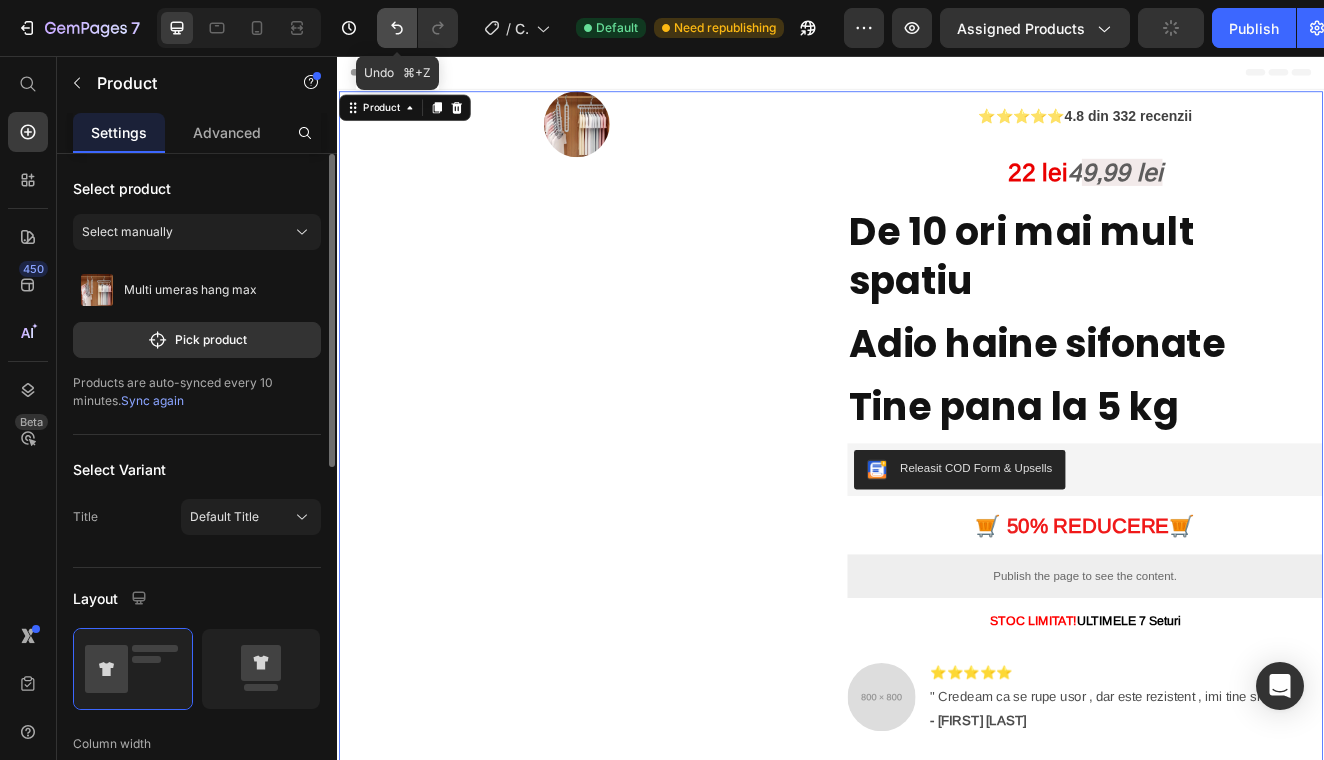 click 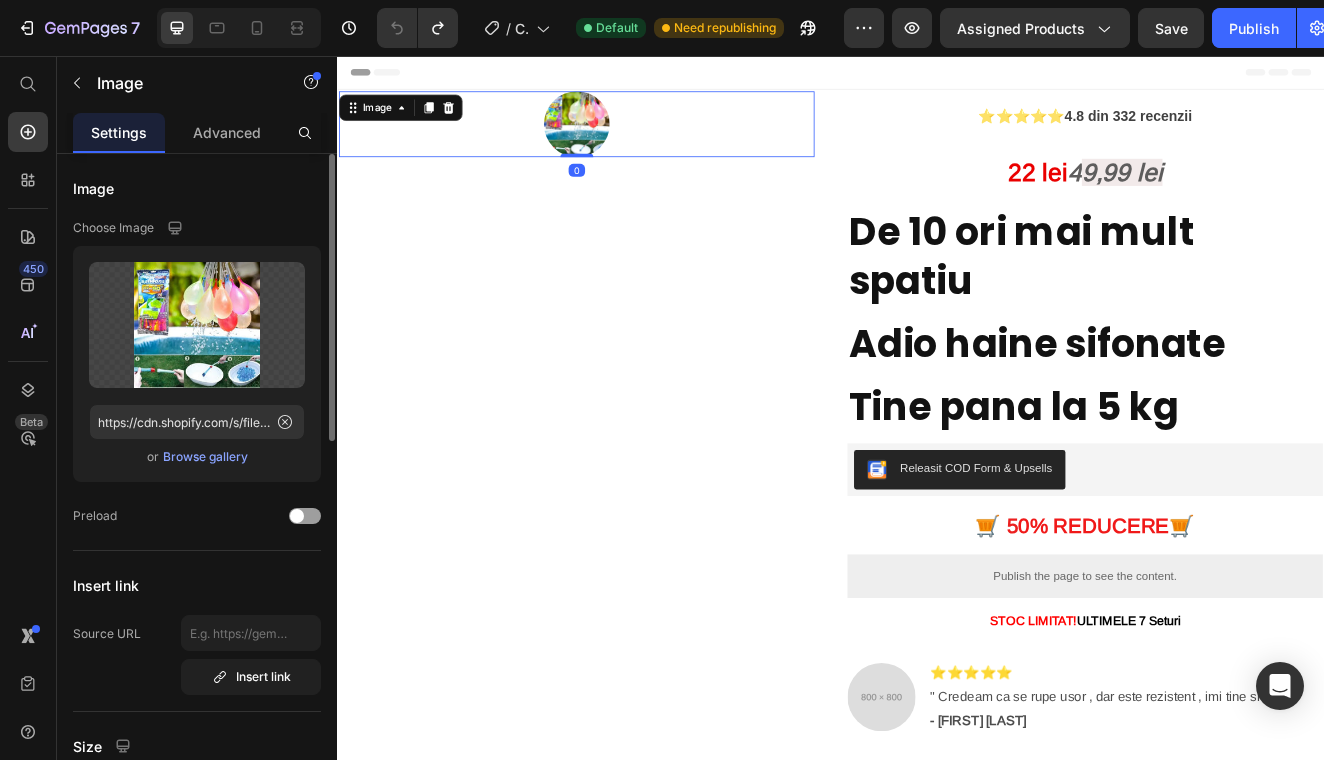click at bounding box center [628, 139] 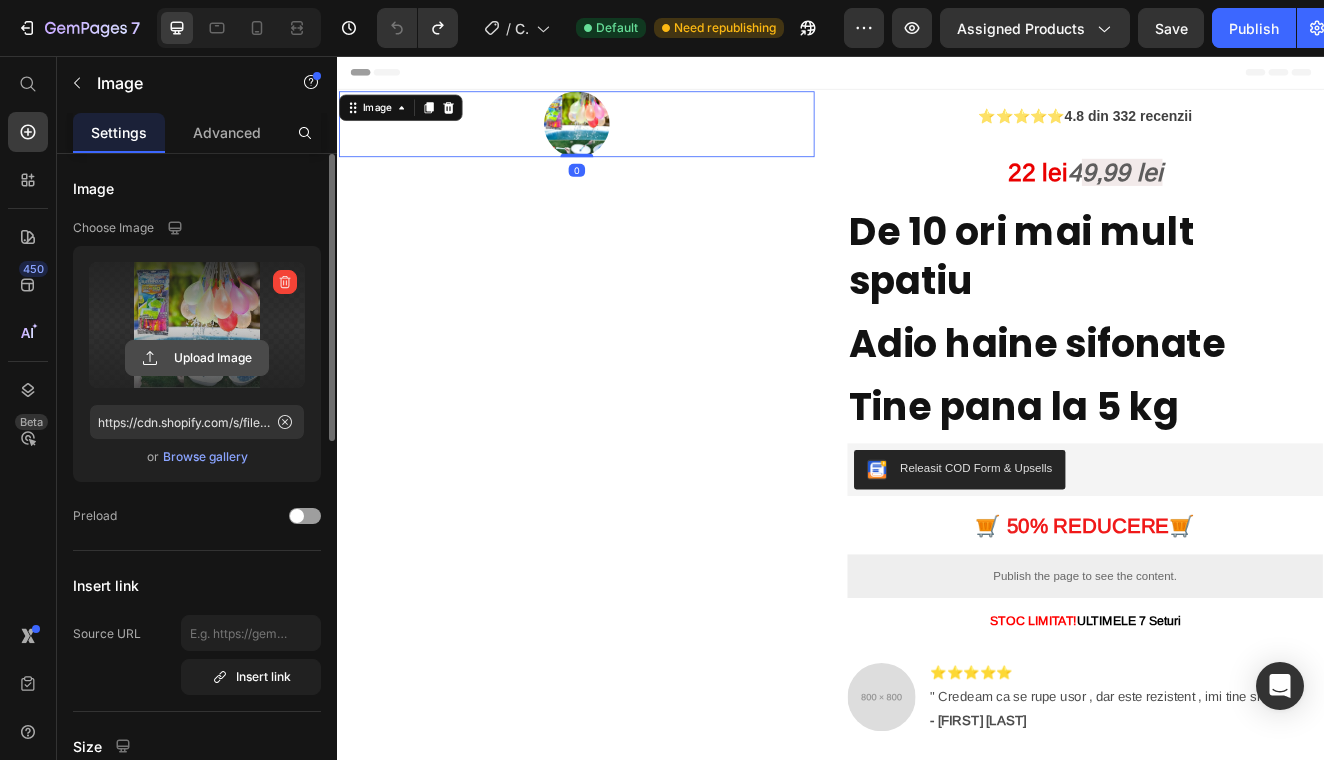click 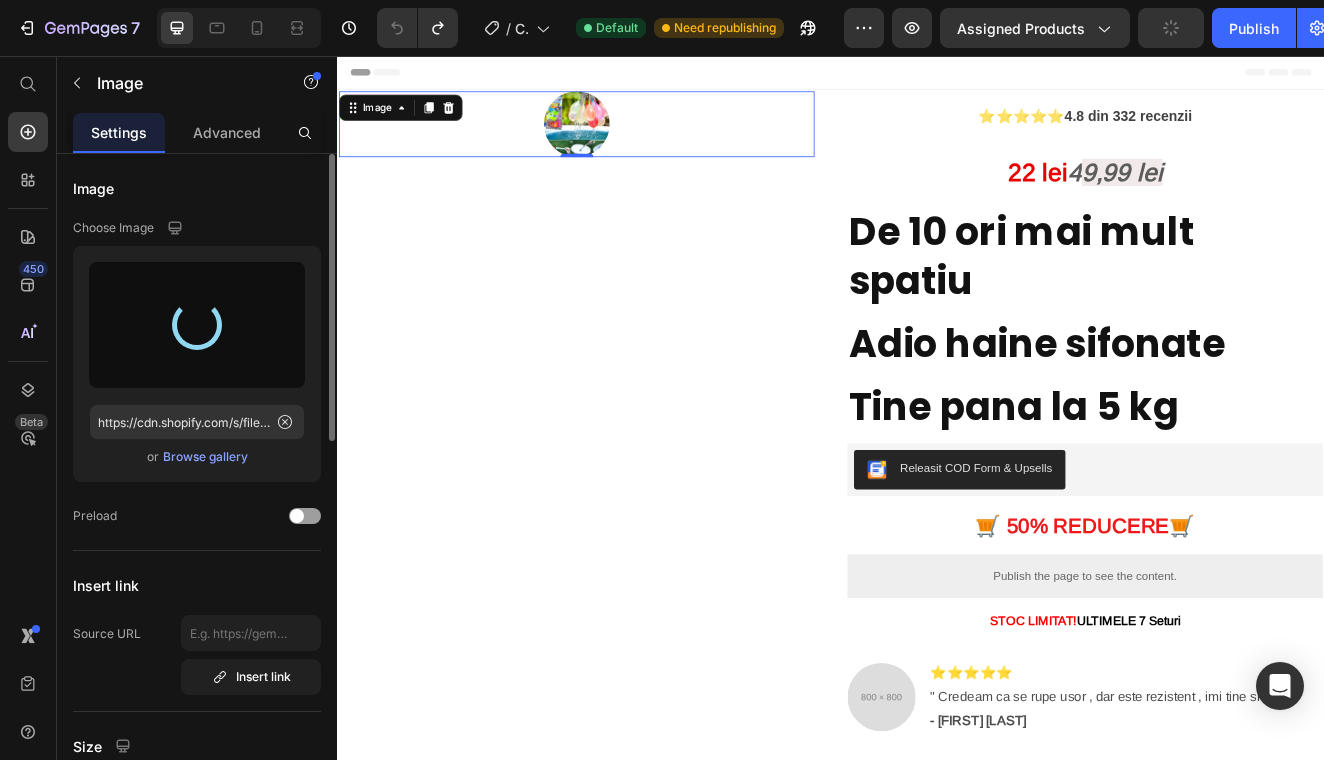 type on "https://cdn.shopify.com/s/files/1/0964/9904/0520/files/gempages_568199438024049601-293d8bb9-4297-48cc-bc6e-719a45f8a81a.webp" 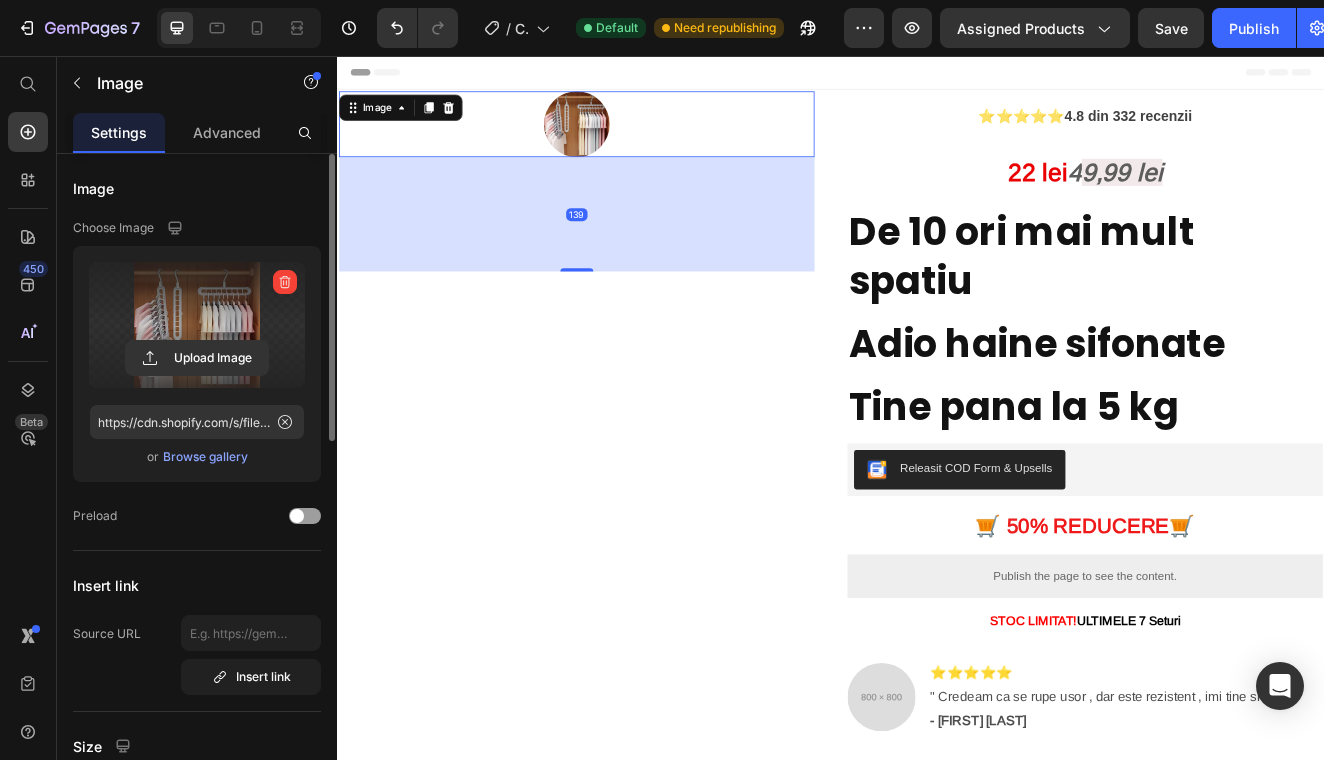 drag, startPoint x: 628, startPoint y: 176, endPoint x: 643, endPoint y: 319, distance: 143.78456 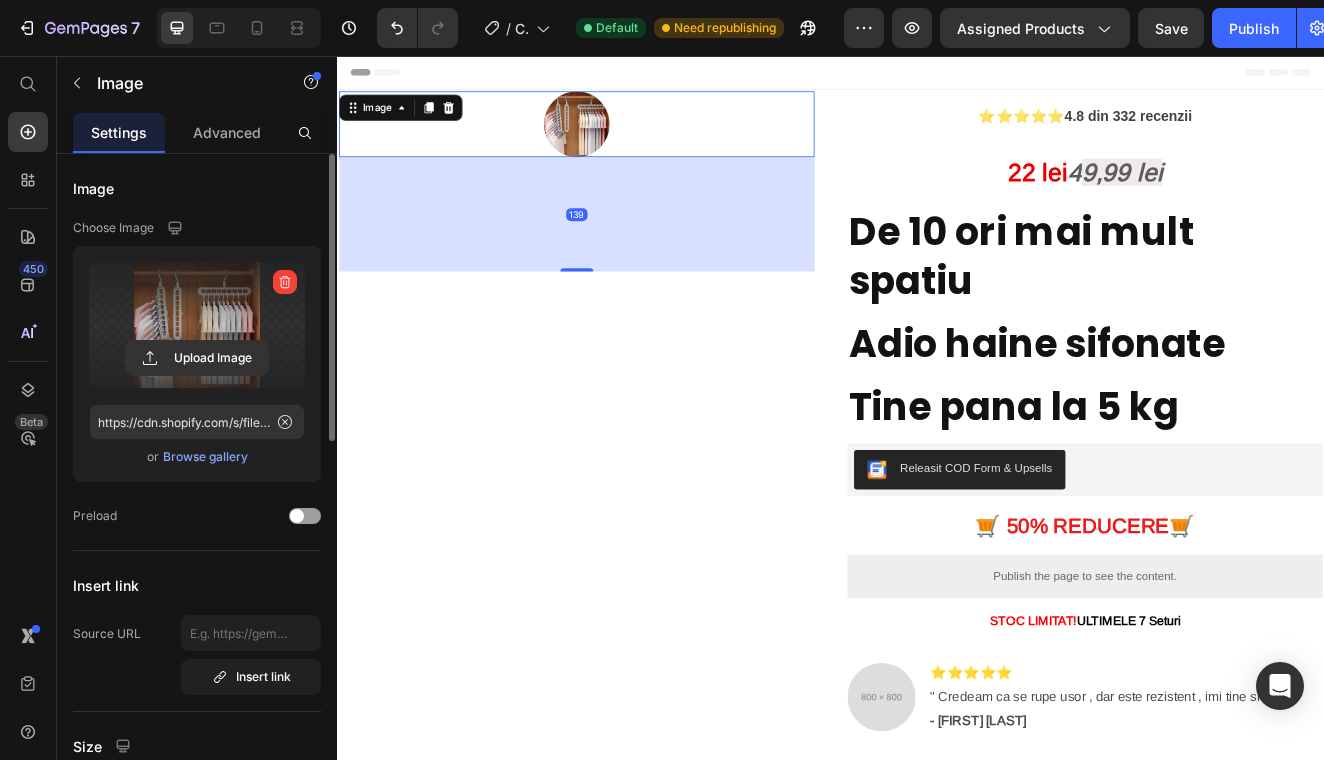 click at bounding box center [628, 316] 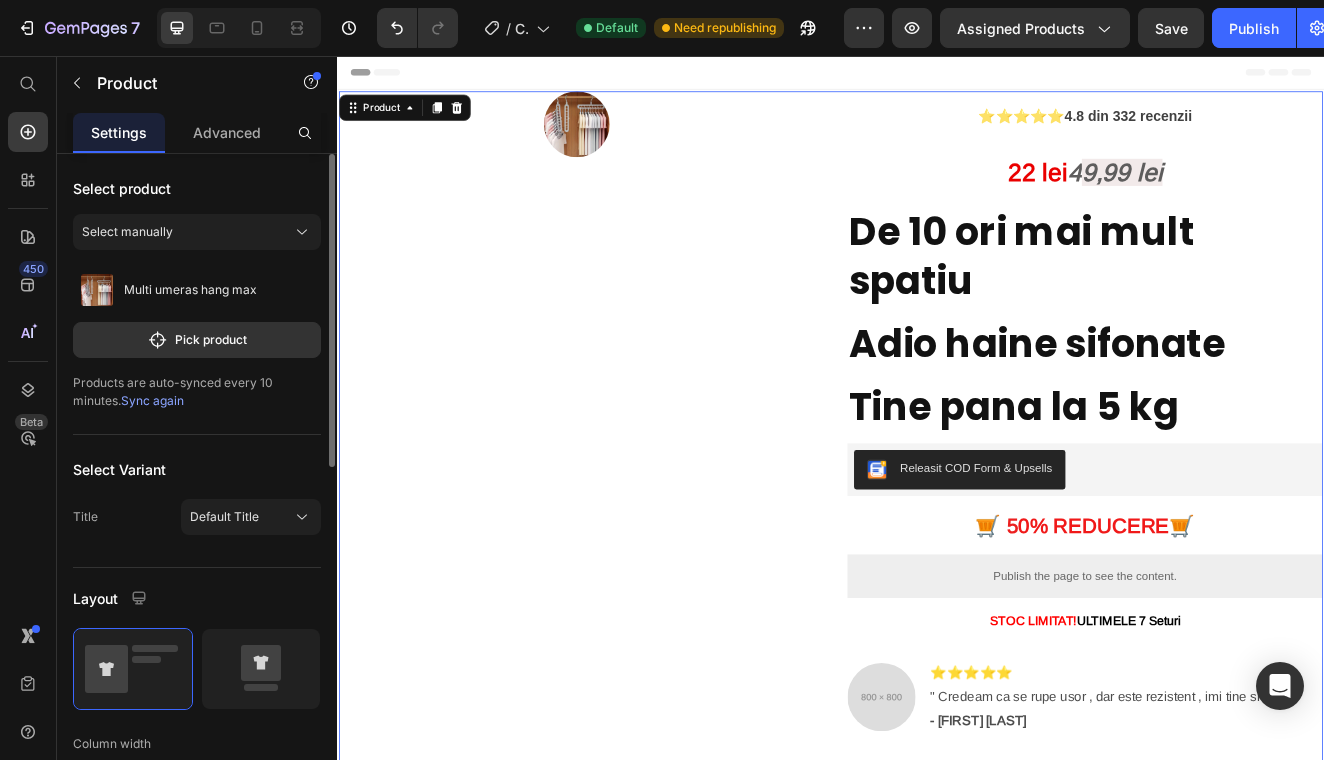 click on "Image" at bounding box center (628, 769) 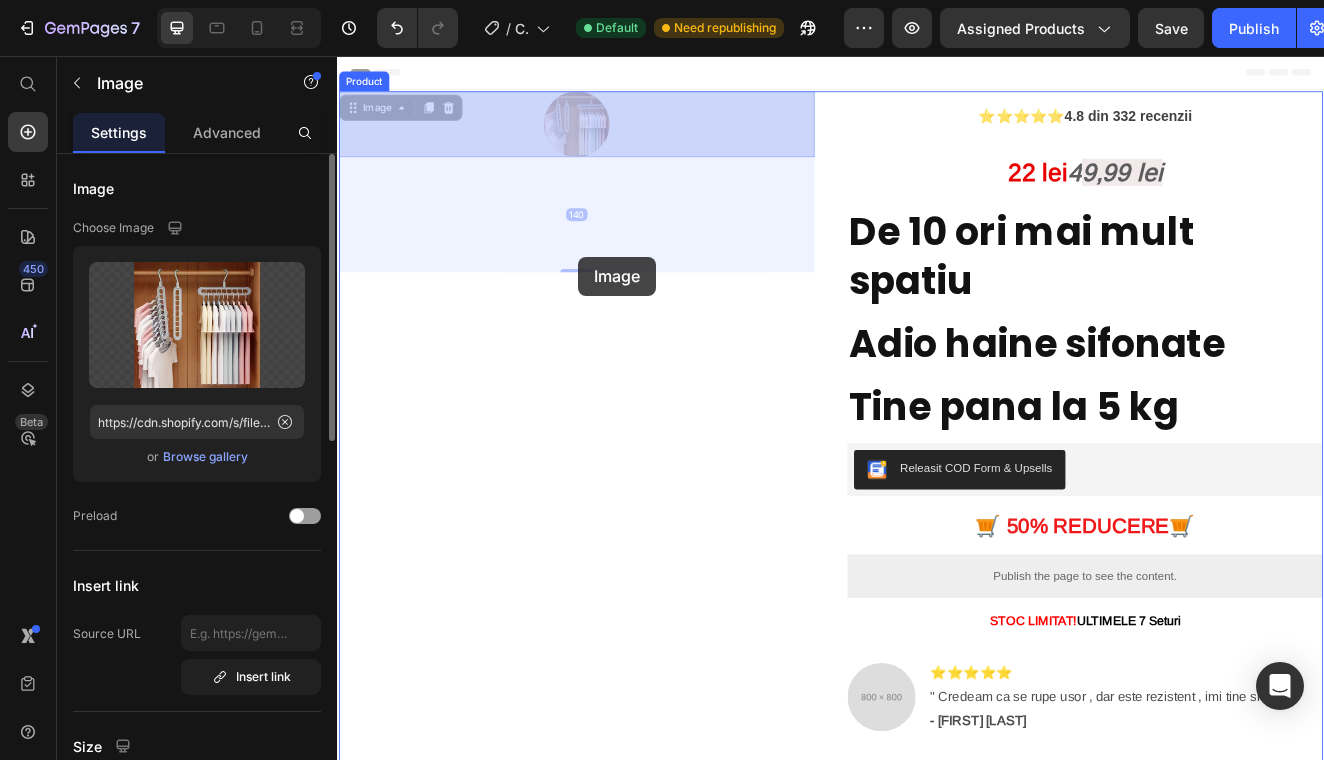 drag, startPoint x: 625, startPoint y: 168, endPoint x: 630, endPoint y: 300, distance: 132.09467 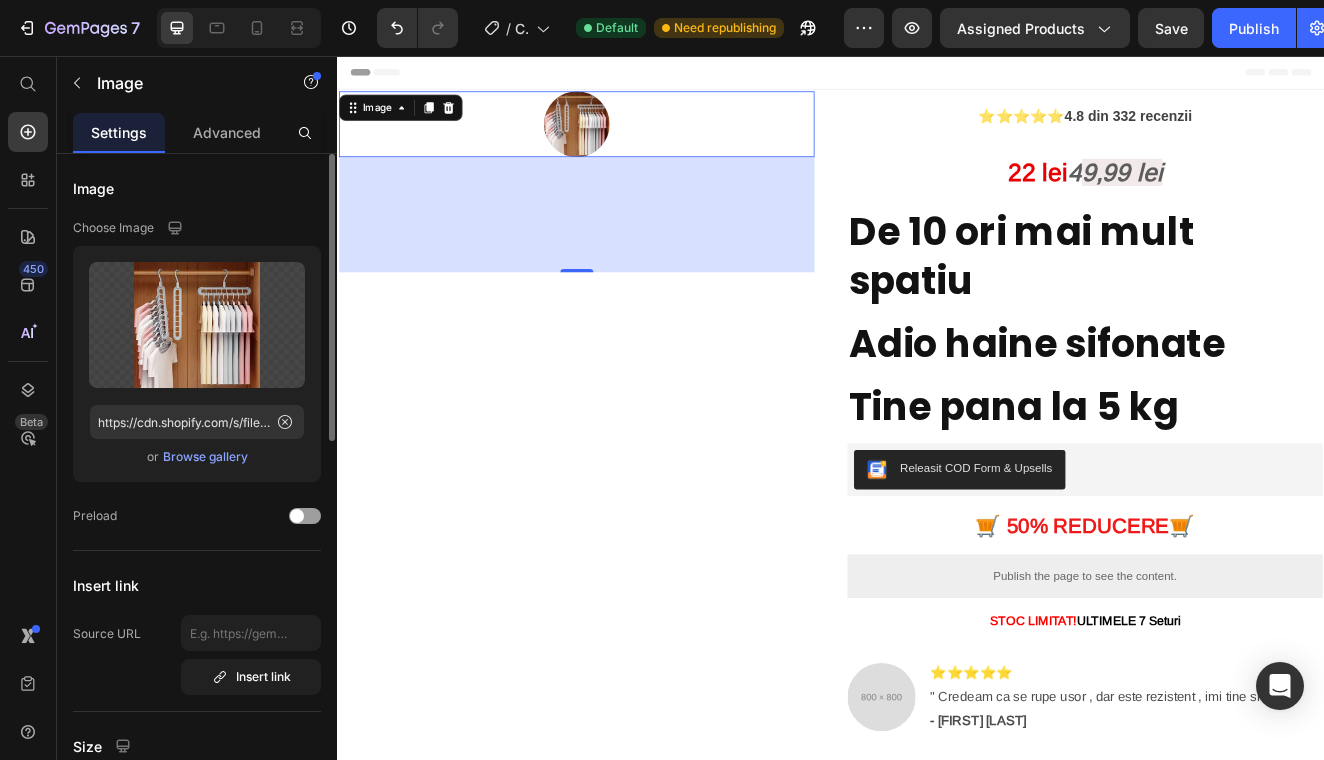 click at bounding box center [628, 139] 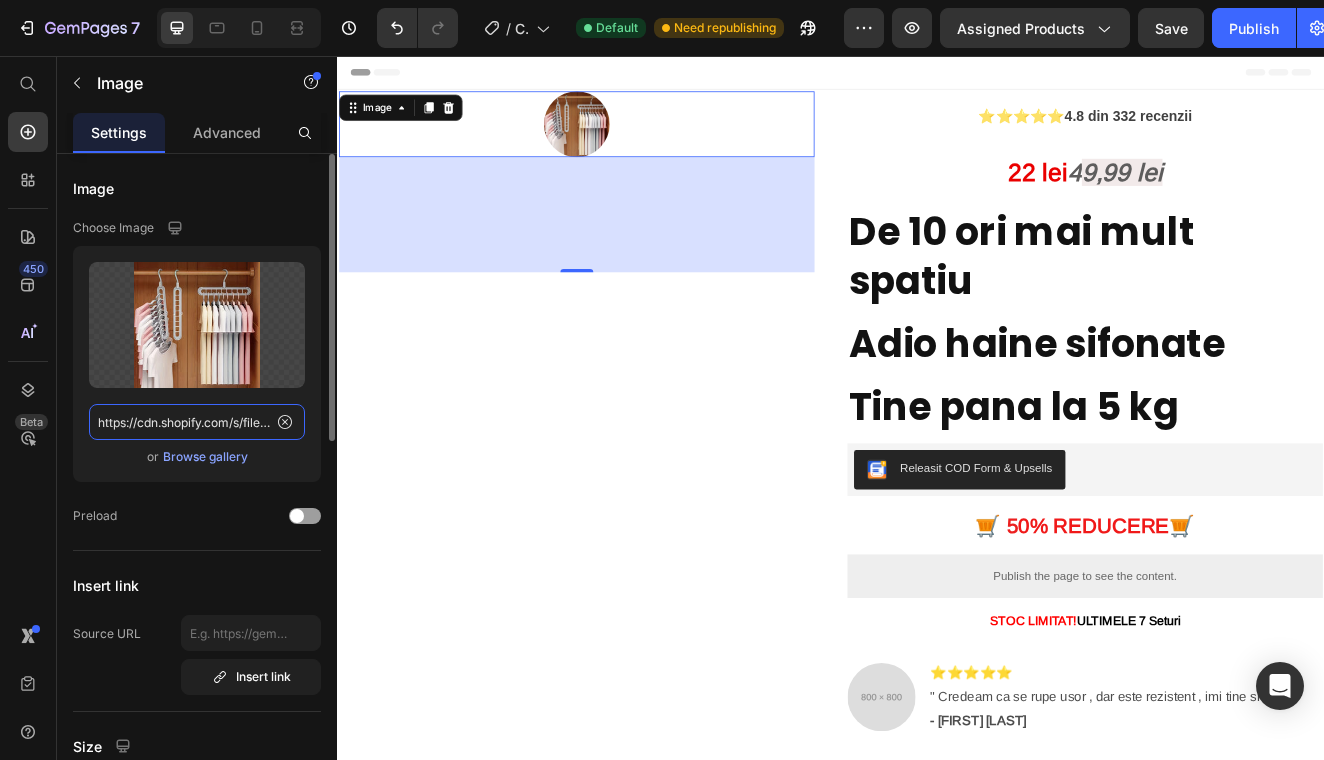 click on "https://cdn.shopify.com/s/files/1/0964/9904/0520/files/gempages_568199438024049601-293d8bb9-4297-48cc-bc6e-719a45f8a81a.webp" 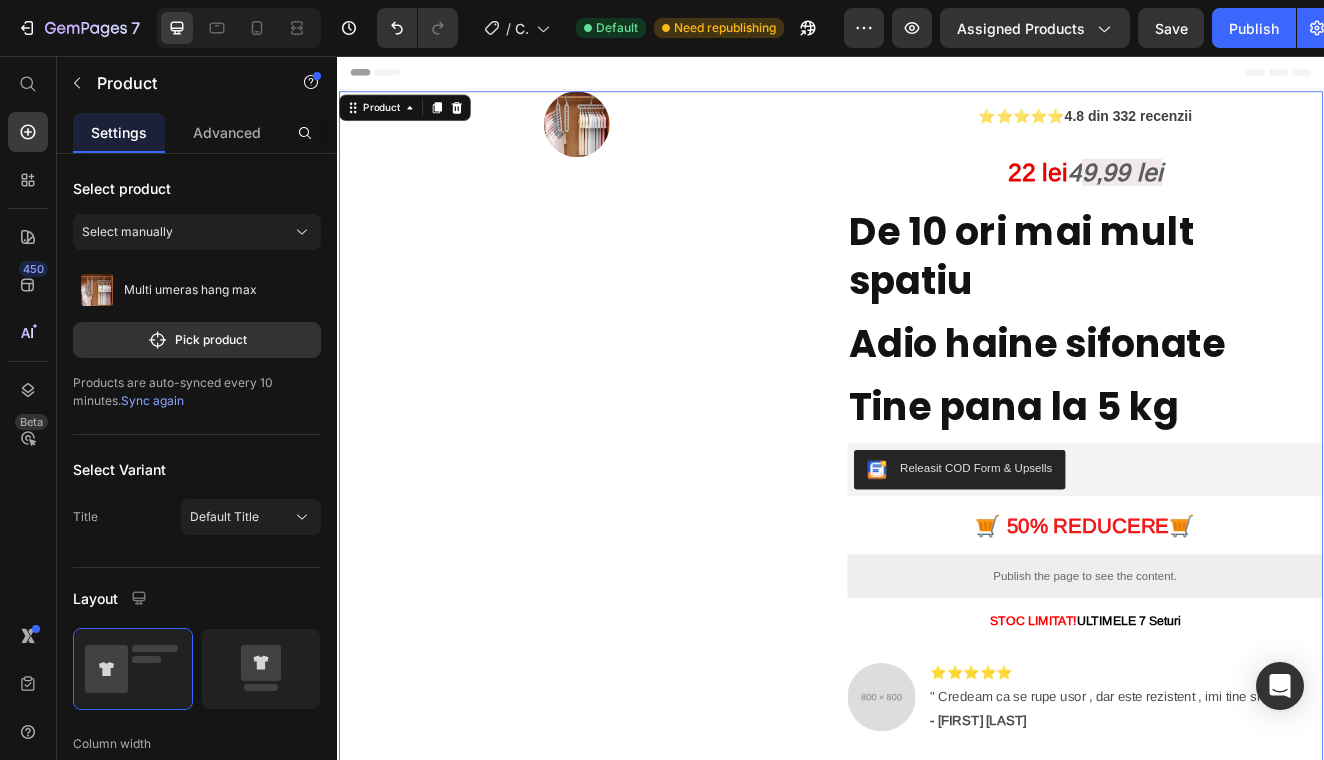 drag, startPoint x: 505, startPoint y: 384, endPoint x: 521, endPoint y: 348, distance: 39.39543 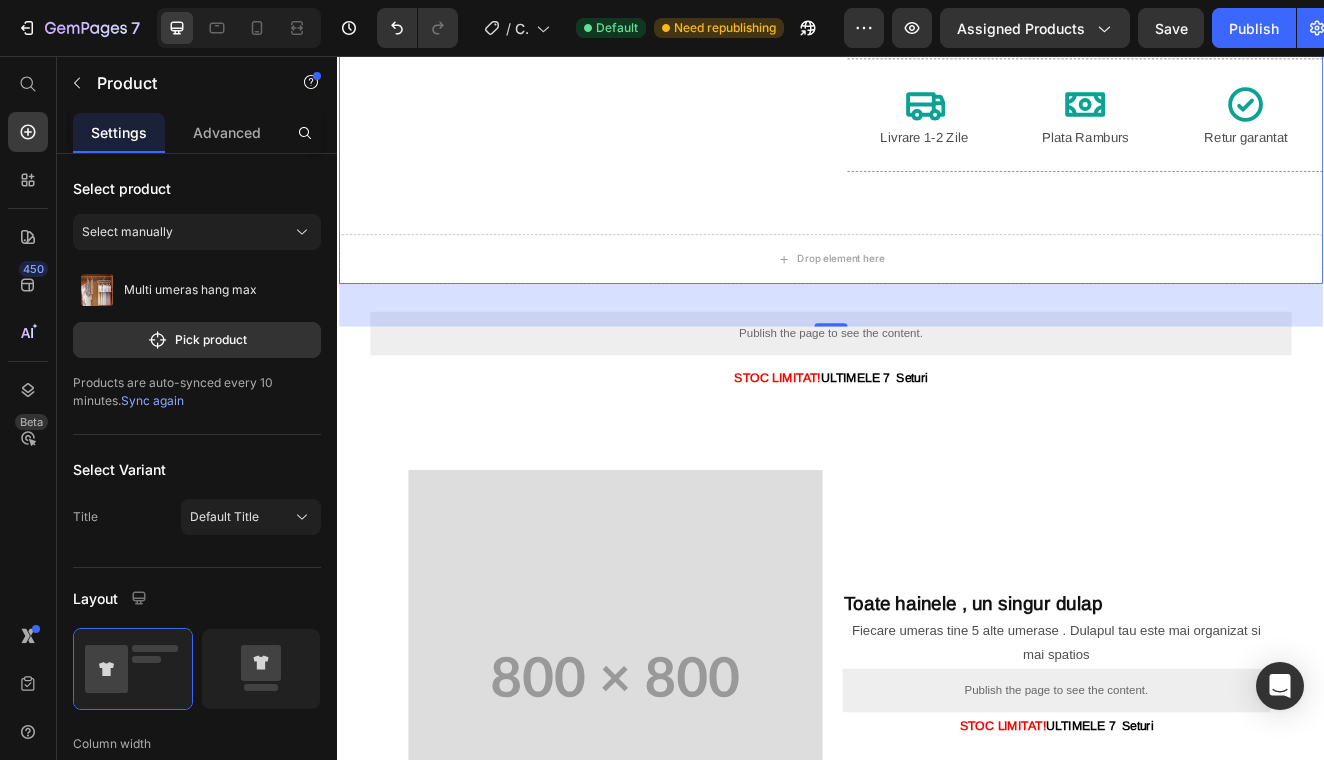 scroll, scrollTop: 1227, scrollLeft: 0, axis: vertical 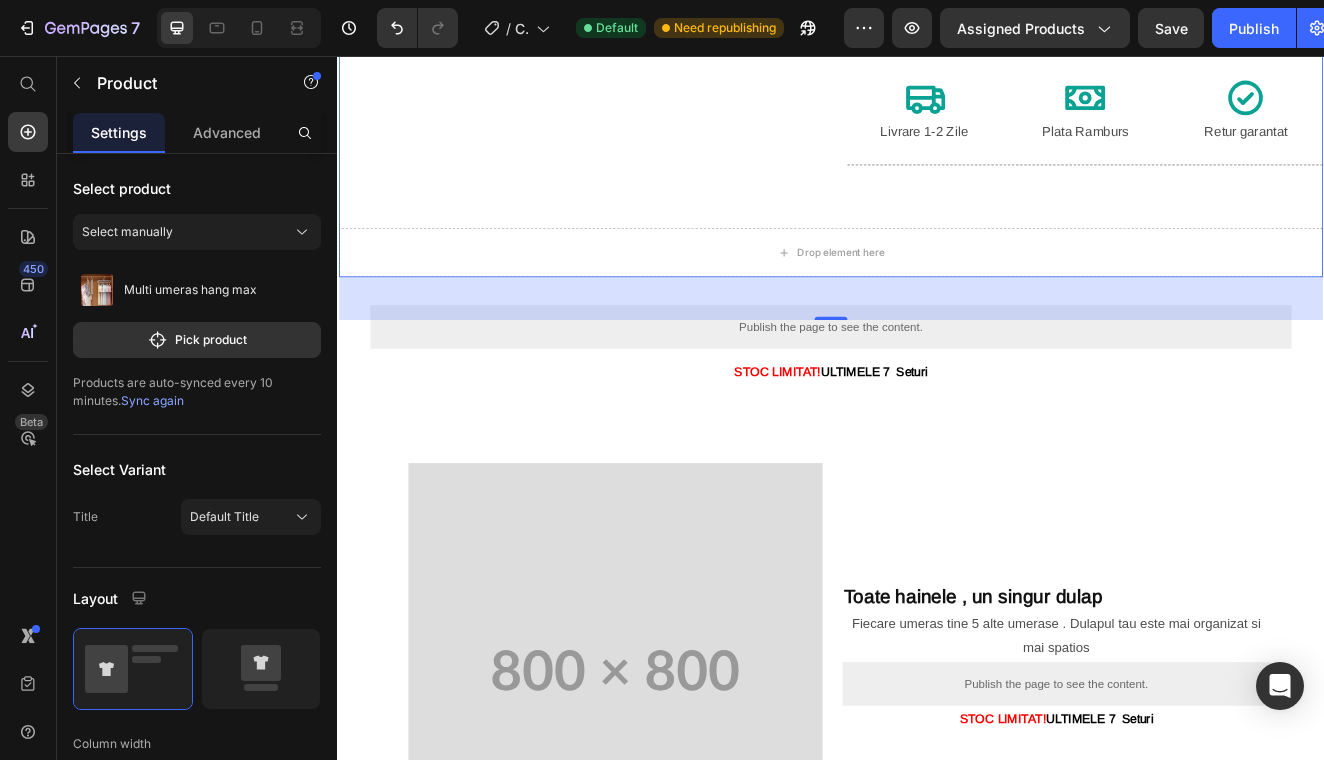 click on "⭐⭐⭐⭐⭐  4.8 din 332 recenzii Text Block 22 lei   4 9,99 lei  Text Block De 10 ori mai mult spatiu Heading Adio haine sifonate Heading Tine pana la 5 kg Heading Releasit COD Form & Upsells Releasit COD Form & Upsells 🛒 5 0% REDUCERE  🛒 Heading
Publish the page to see the content.
Custom Code STOC LIMITAT!  ULTIMELE 7 Seturi Text Block Image ⭐⭐⭐⭐⭐ " Credeam ca se rupe usor , dar este rezistent , imi tine si gecile  - [FIRST] [LAST] Text Block Advanced List ✅  Nu iti trebuie aparat de sudat Text Block                Title Line ✅  Nu iti trebuie experienta! Text Block                Title Line ✅ Perfect pentru orice tip de metal Text Block                Title Line ✅  Economisiți bani si timp! Text Block                Title Line ✅ Sudati usor acasa cu o bricheta Text Block                Title Line
Icon Livrare 1-2 Zile Text Block
Icon Plata Ramburs Text Block
Icon Retur garantat  Text Block Row Title Line" at bounding box center [1246, -458] 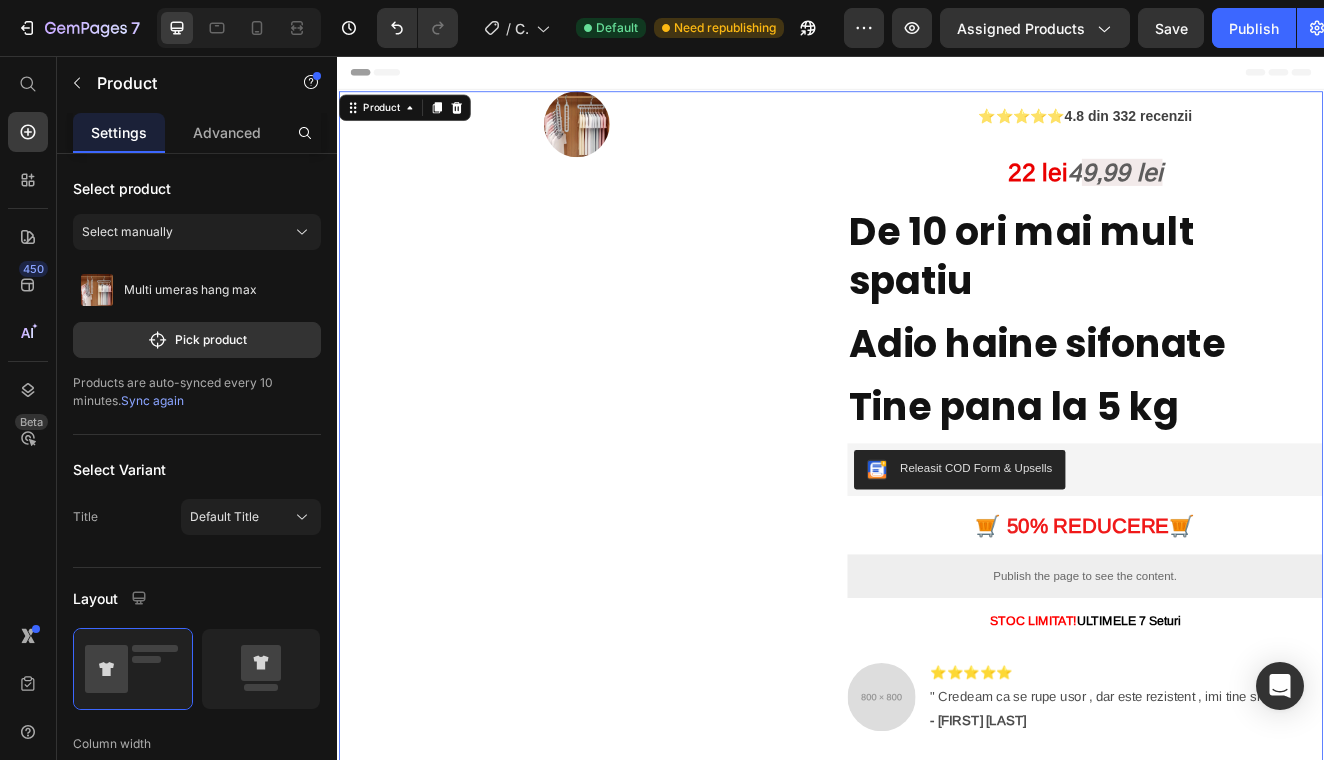 scroll, scrollTop: 0, scrollLeft: 0, axis: both 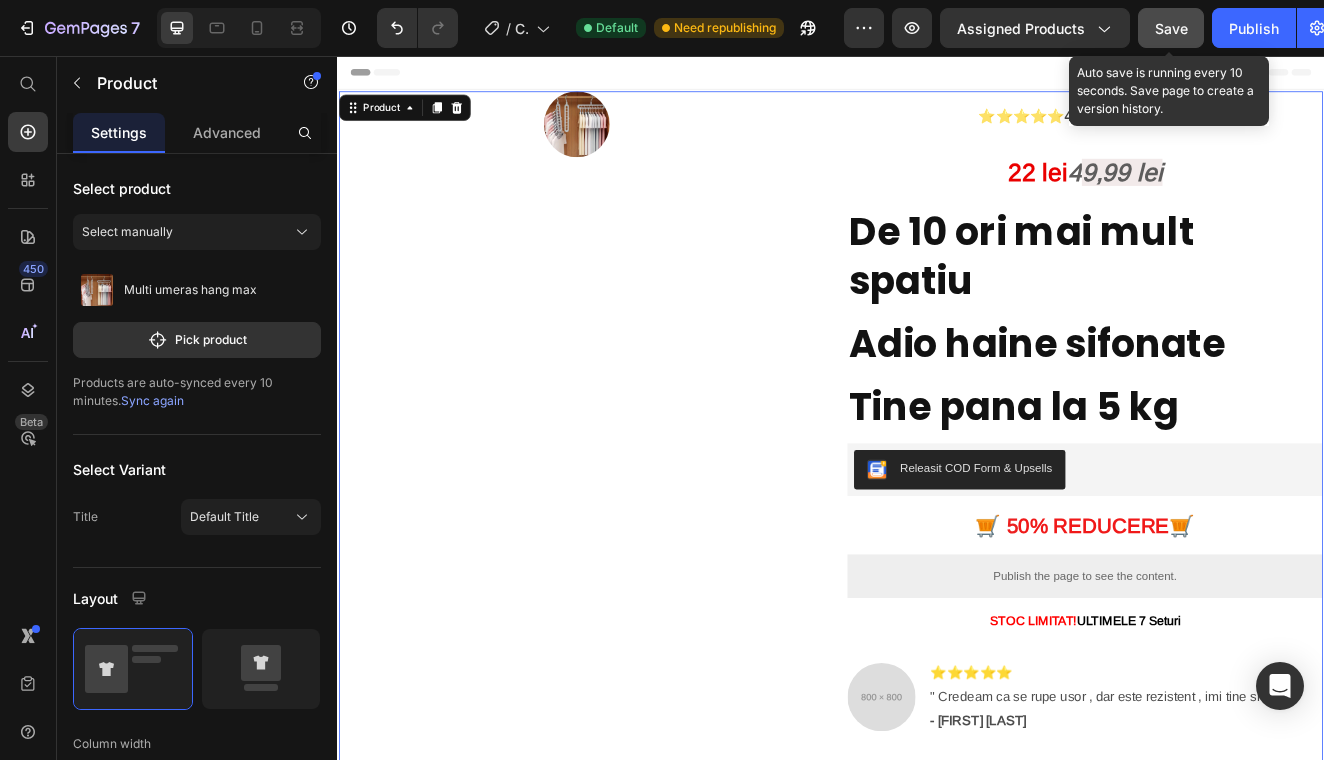 click on "Save" at bounding box center (1171, 28) 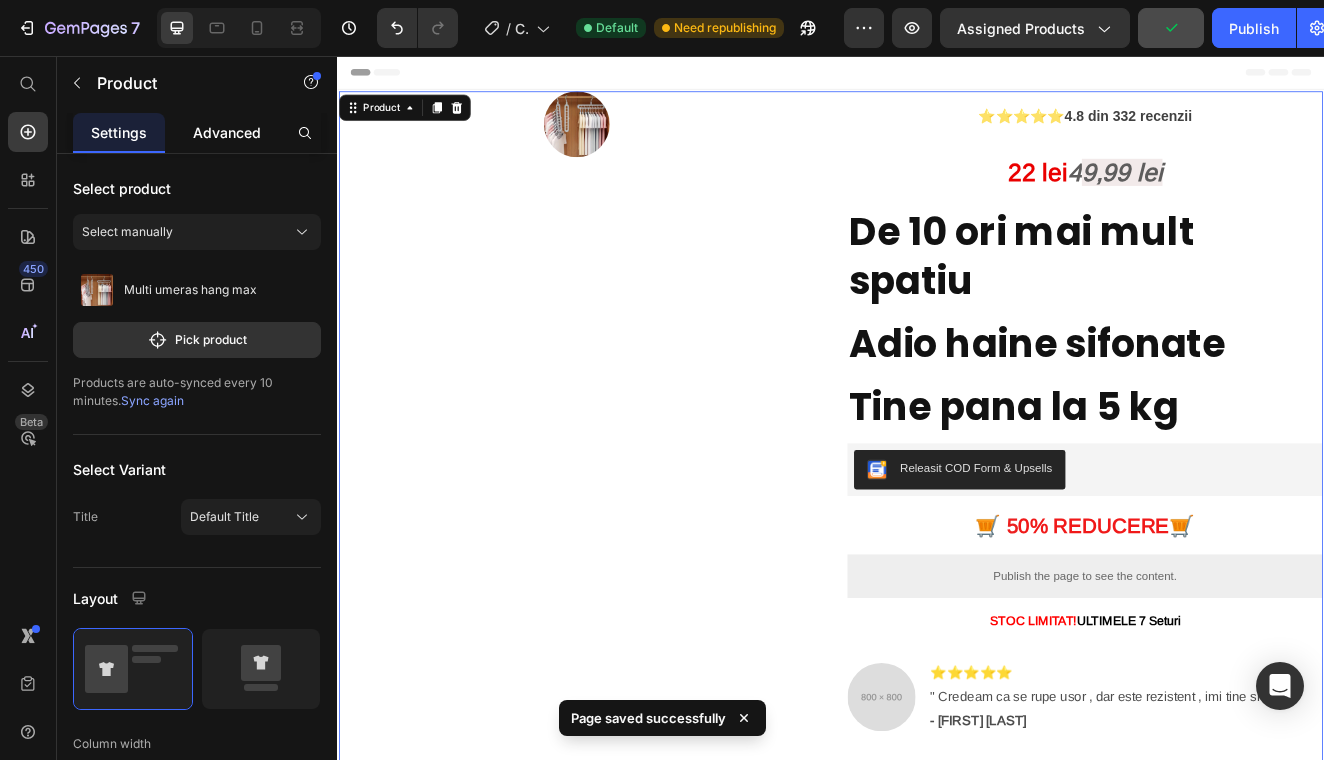 click on "Advanced" at bounding box center (227, 132) 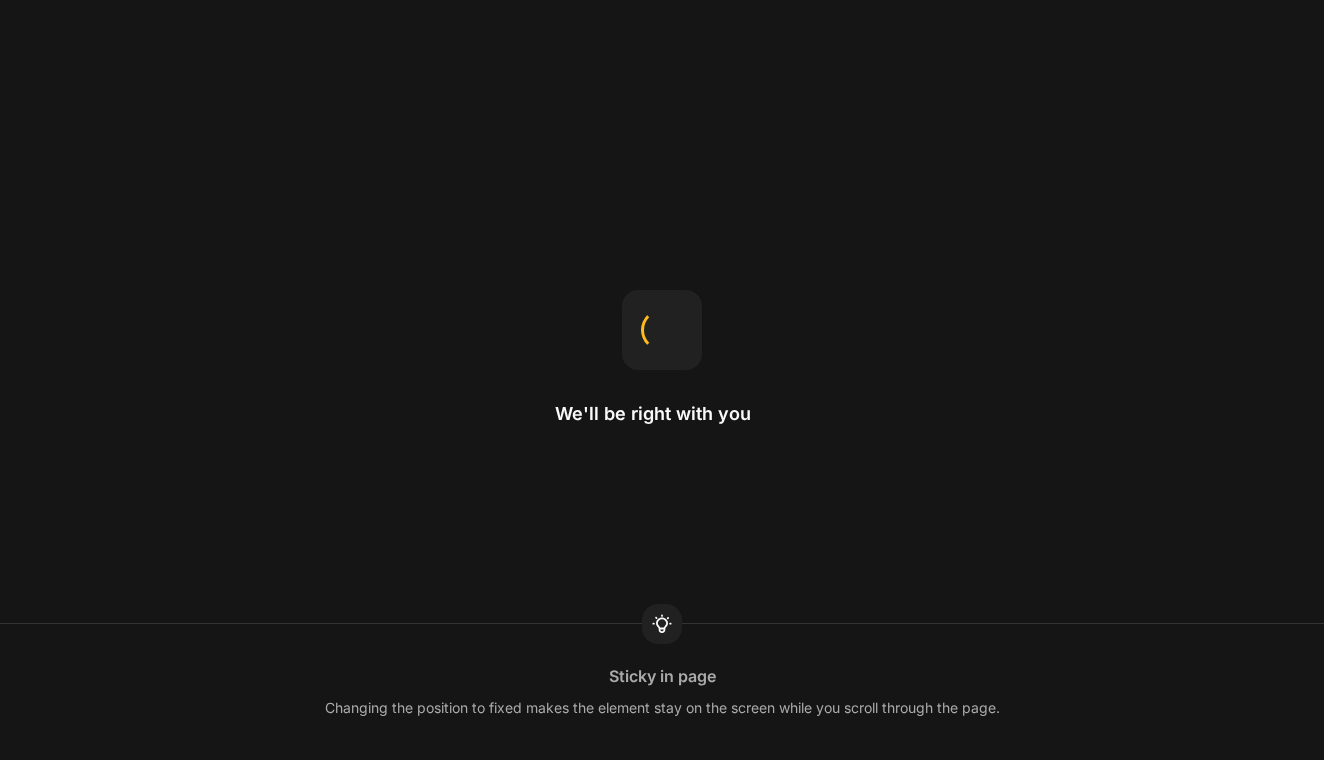 scroll, scrollTop: 0, scrollLeft: 0, axis: both 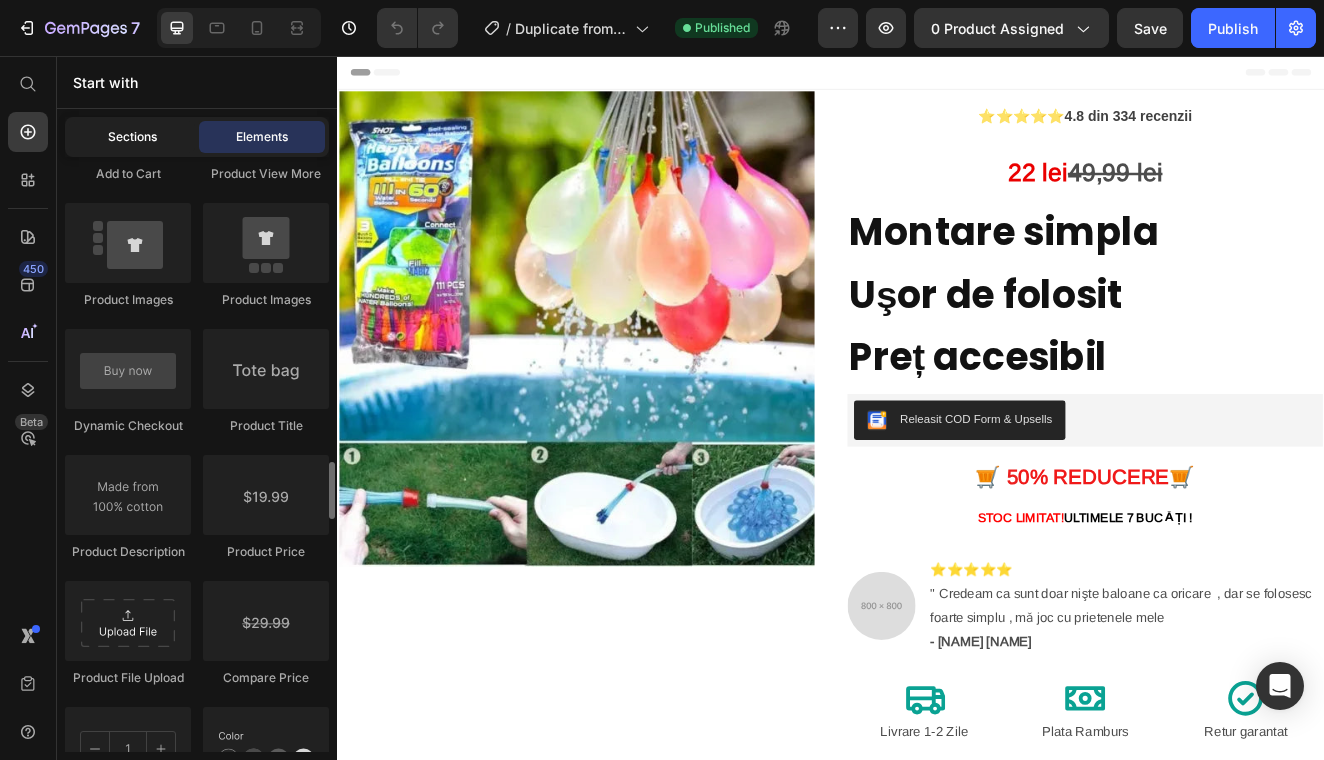 click on "Sections" at bounding box center [132, 137] 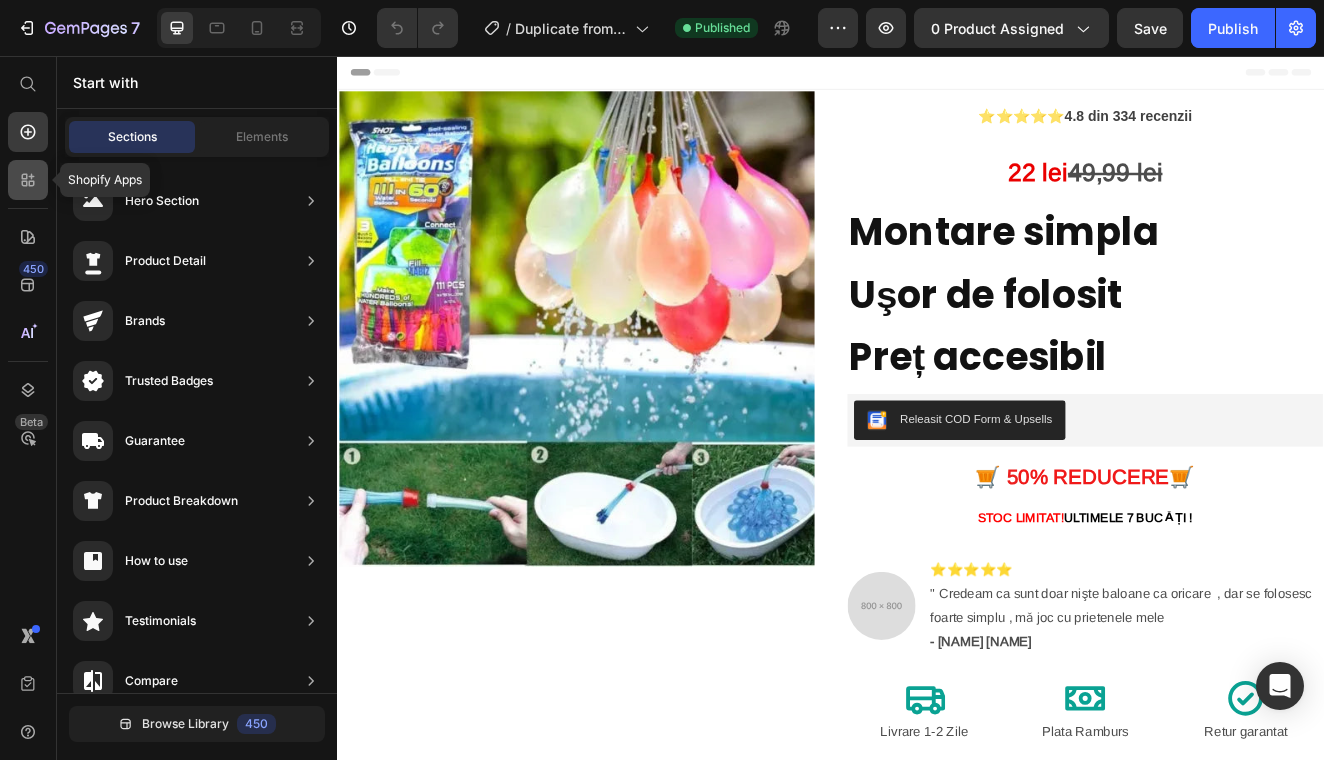 click 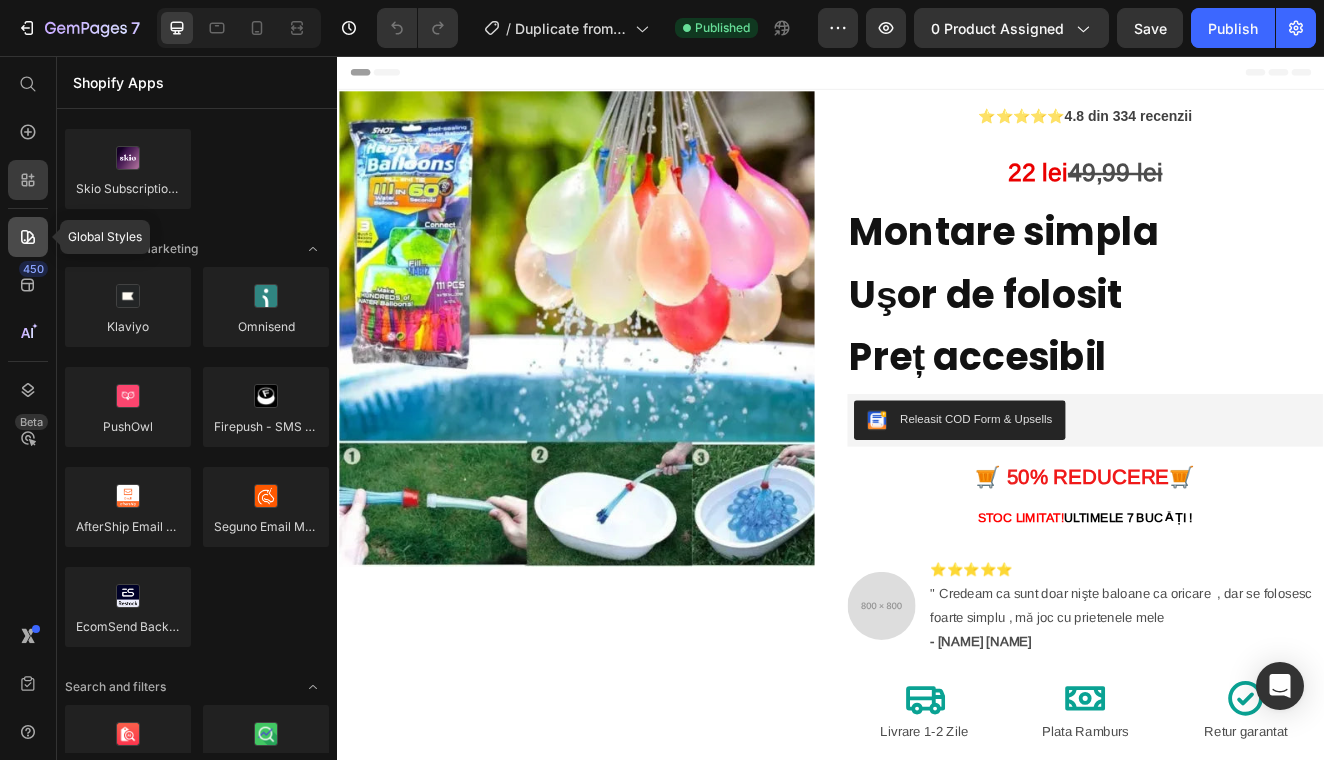 click 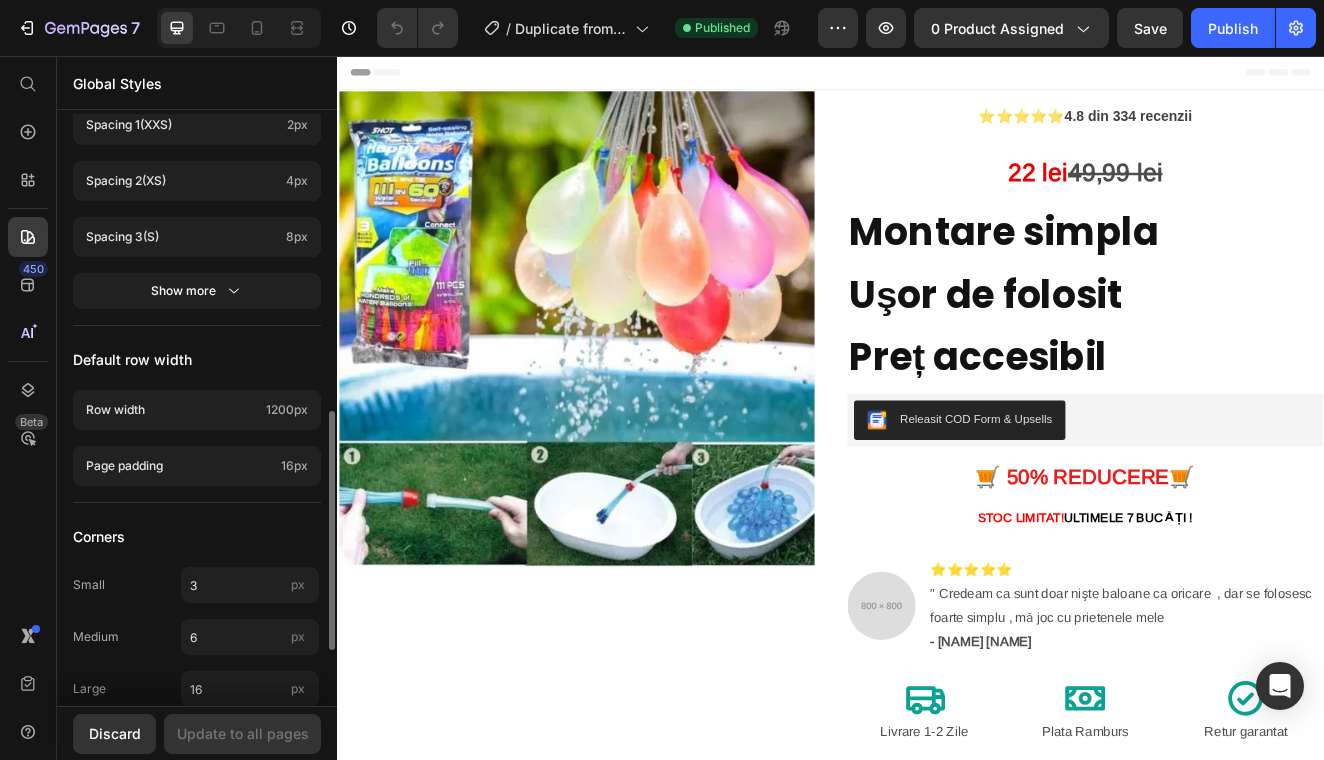 scroll, scrollTop: 873, scrollLeft: 0, axis: vertical 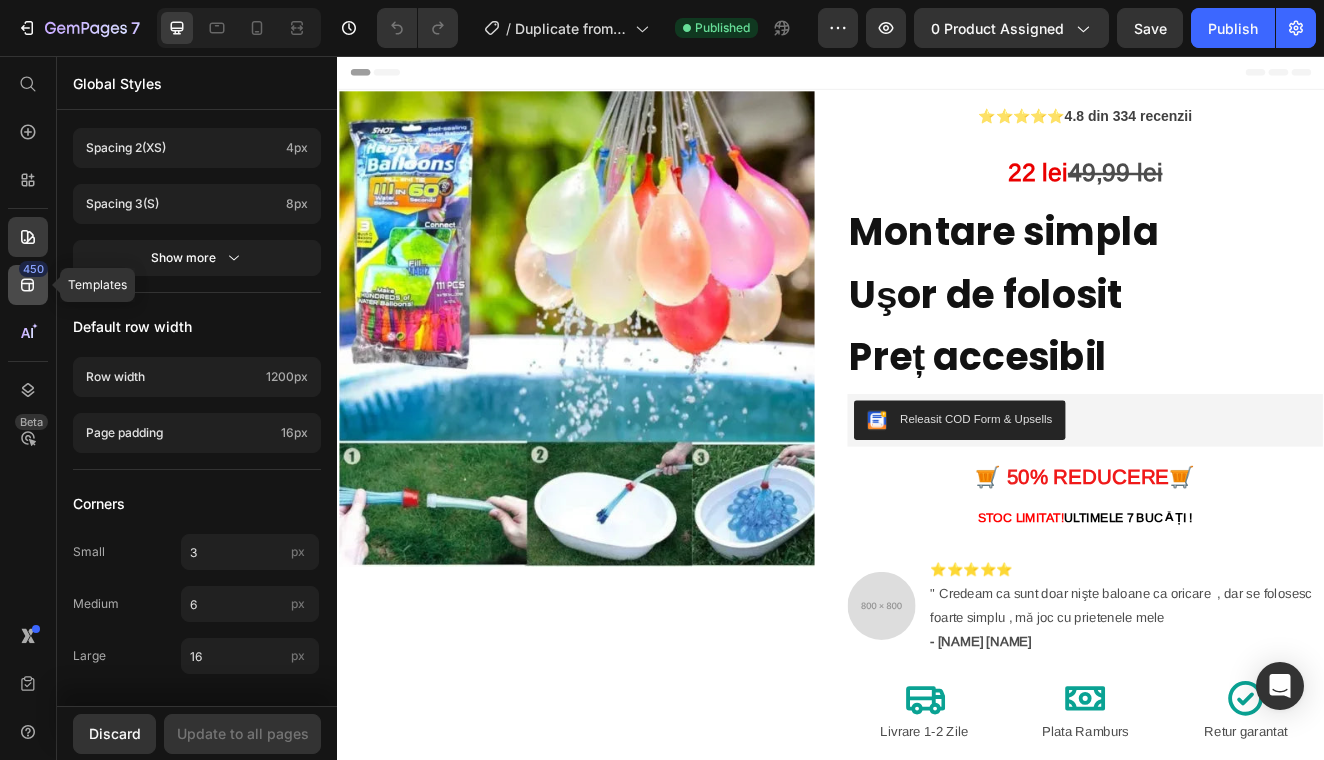 click 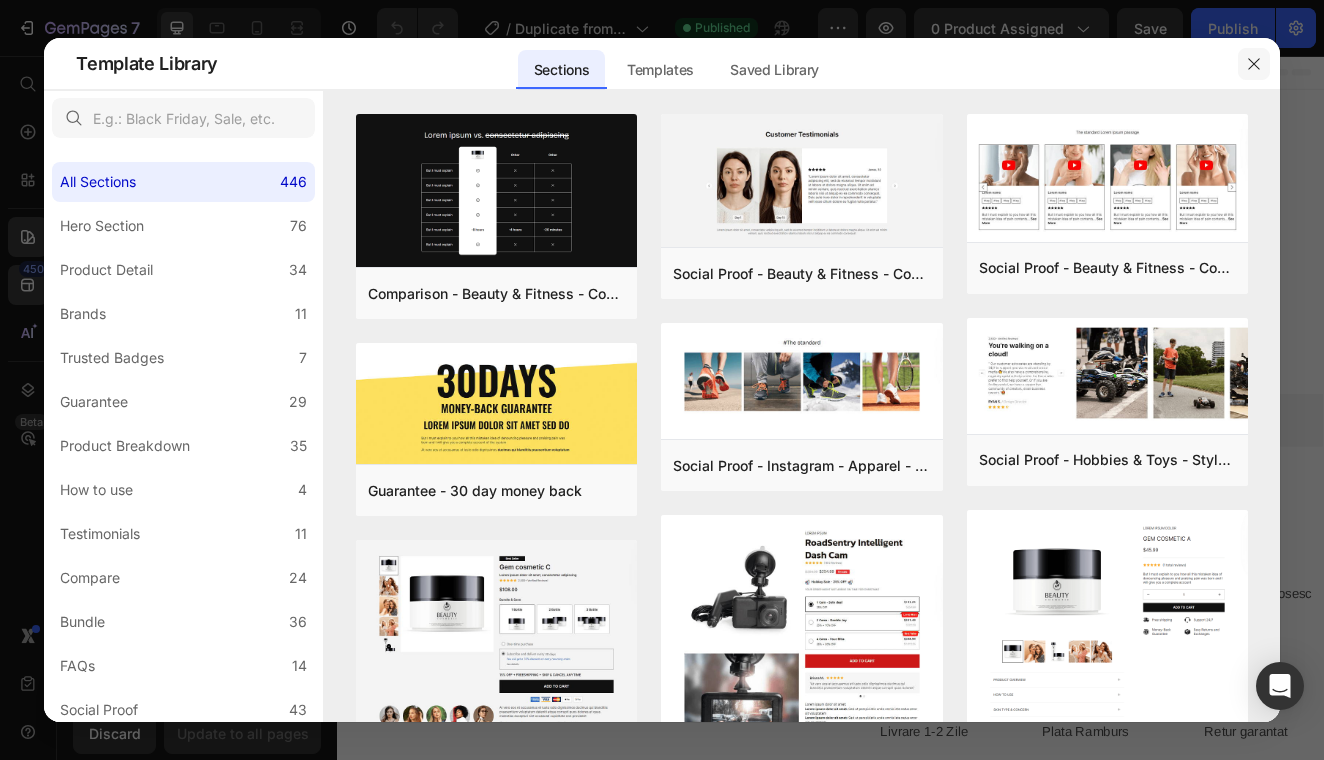 click 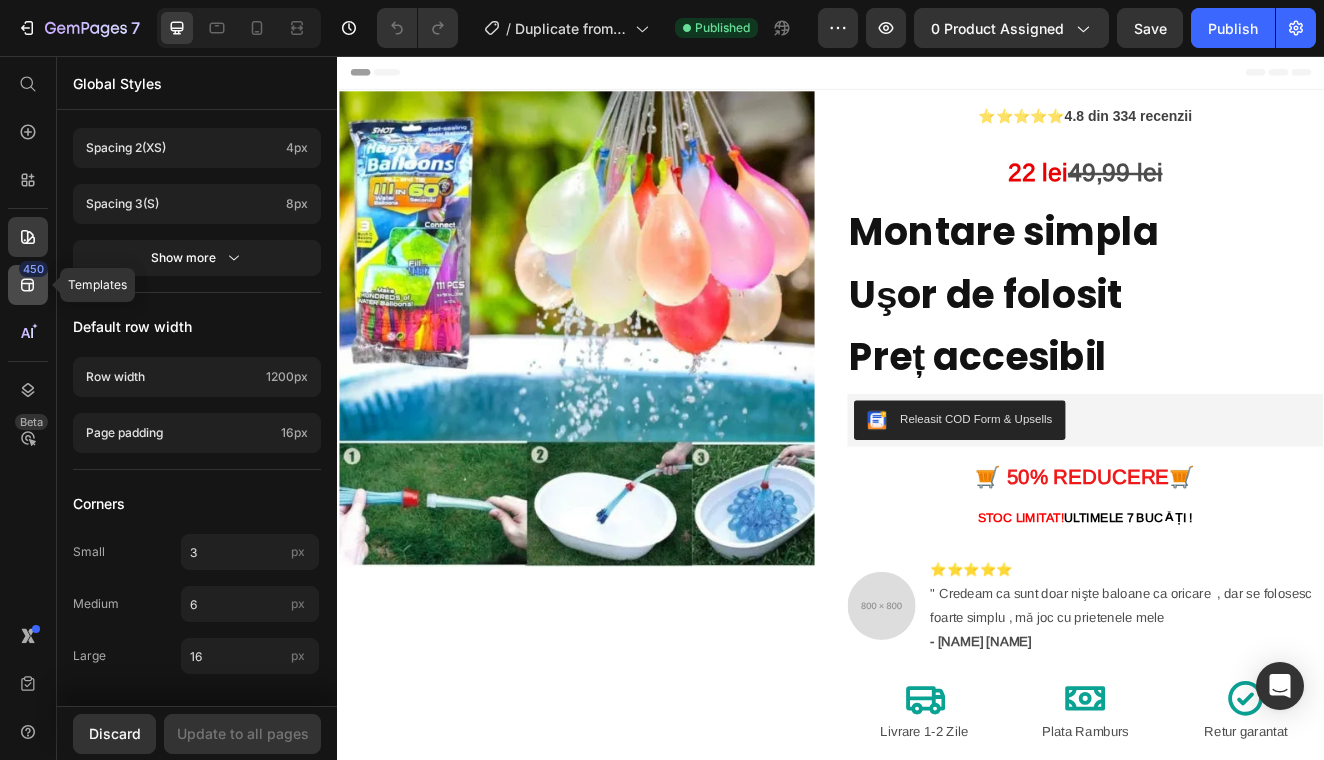 click on "450" at bounding box center (33, 269) 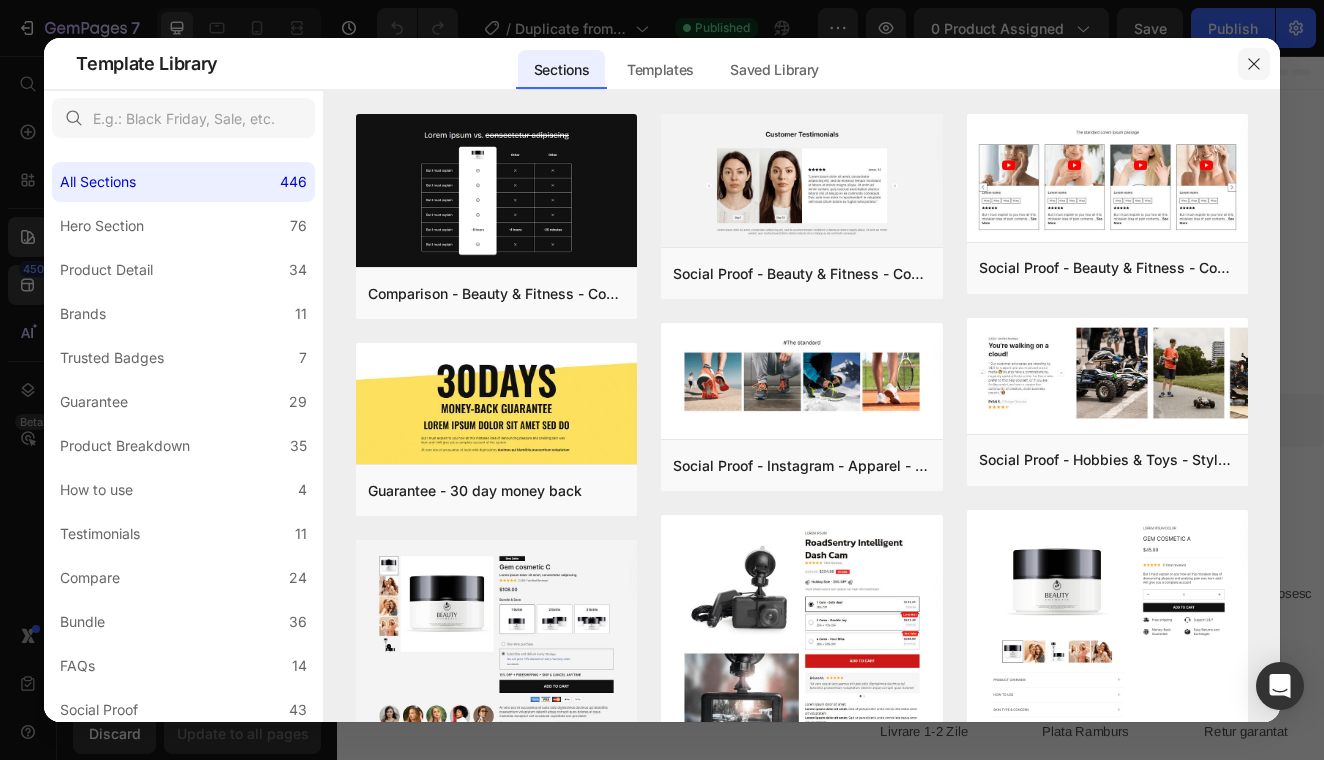 click 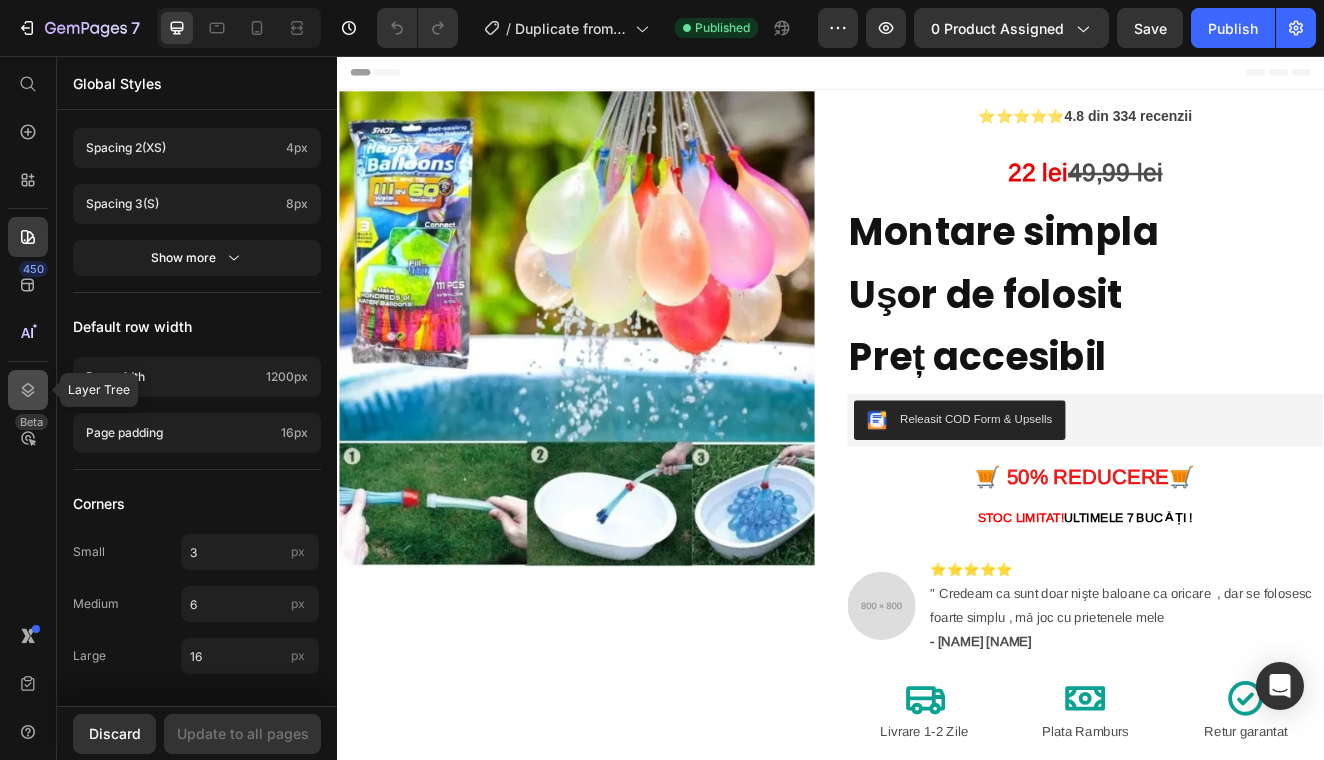 click 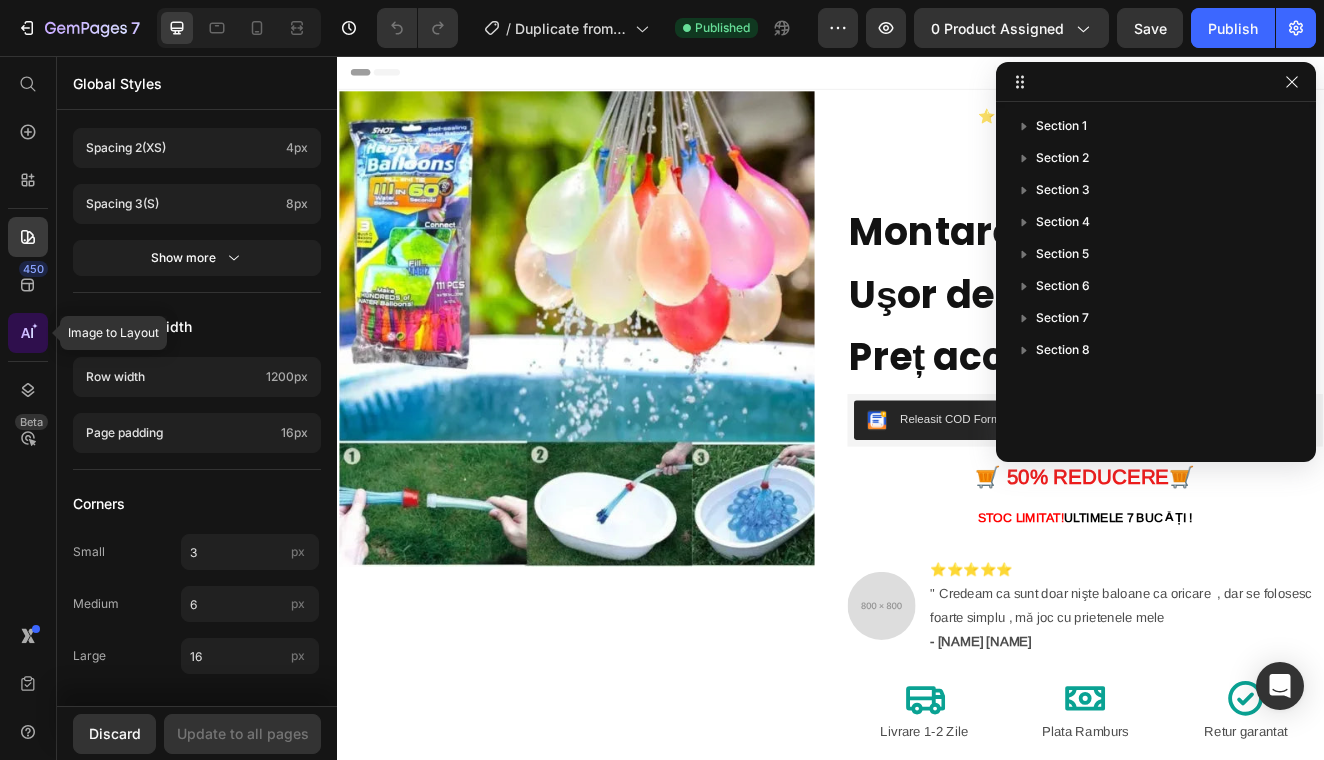 click 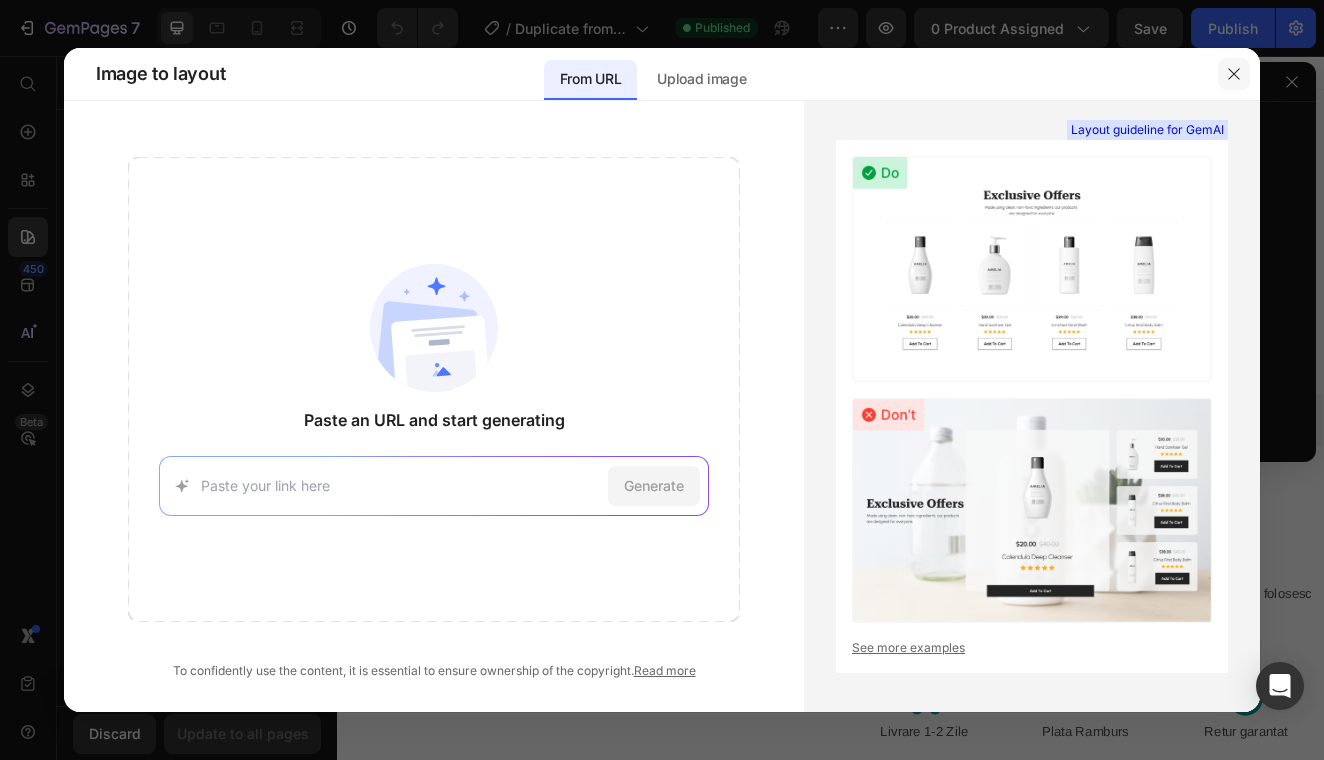 click at bounding box center [1234, 74] 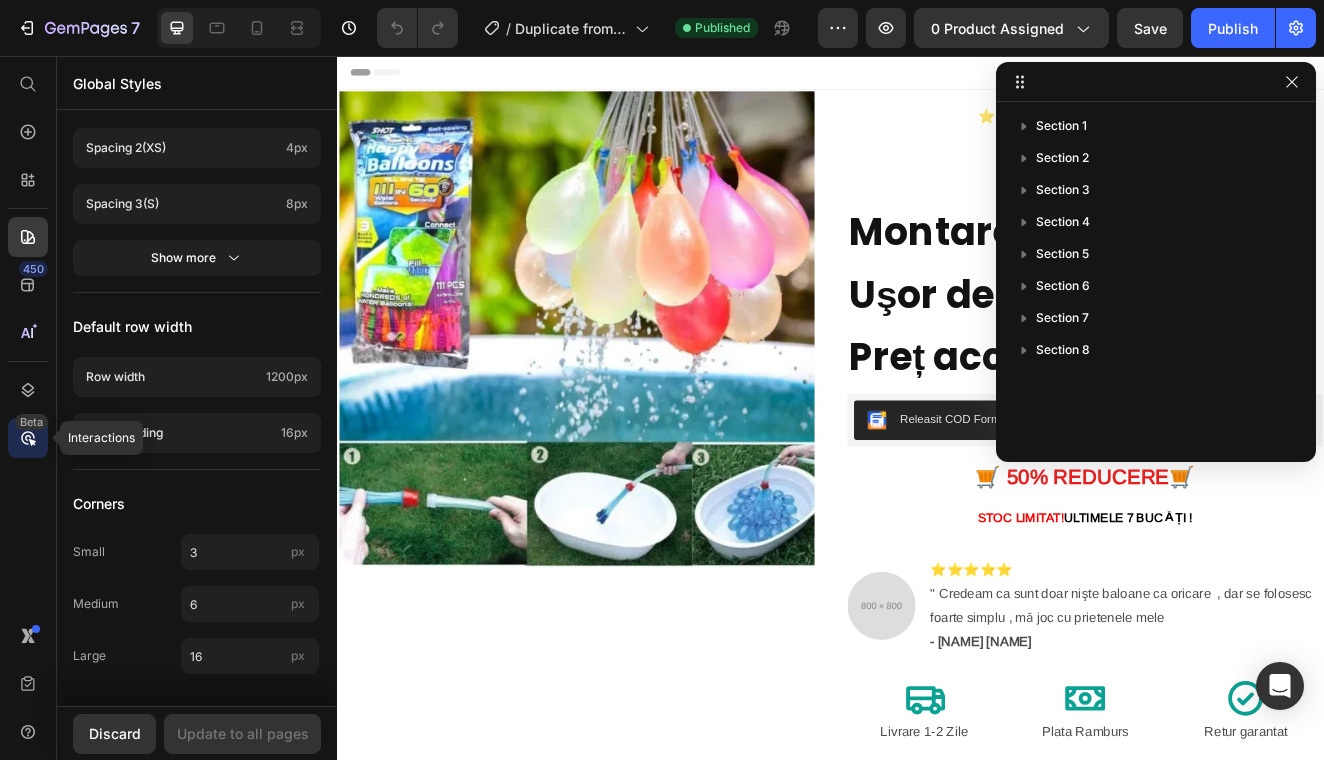 click on "Beta" at bounding box center (31, 422) 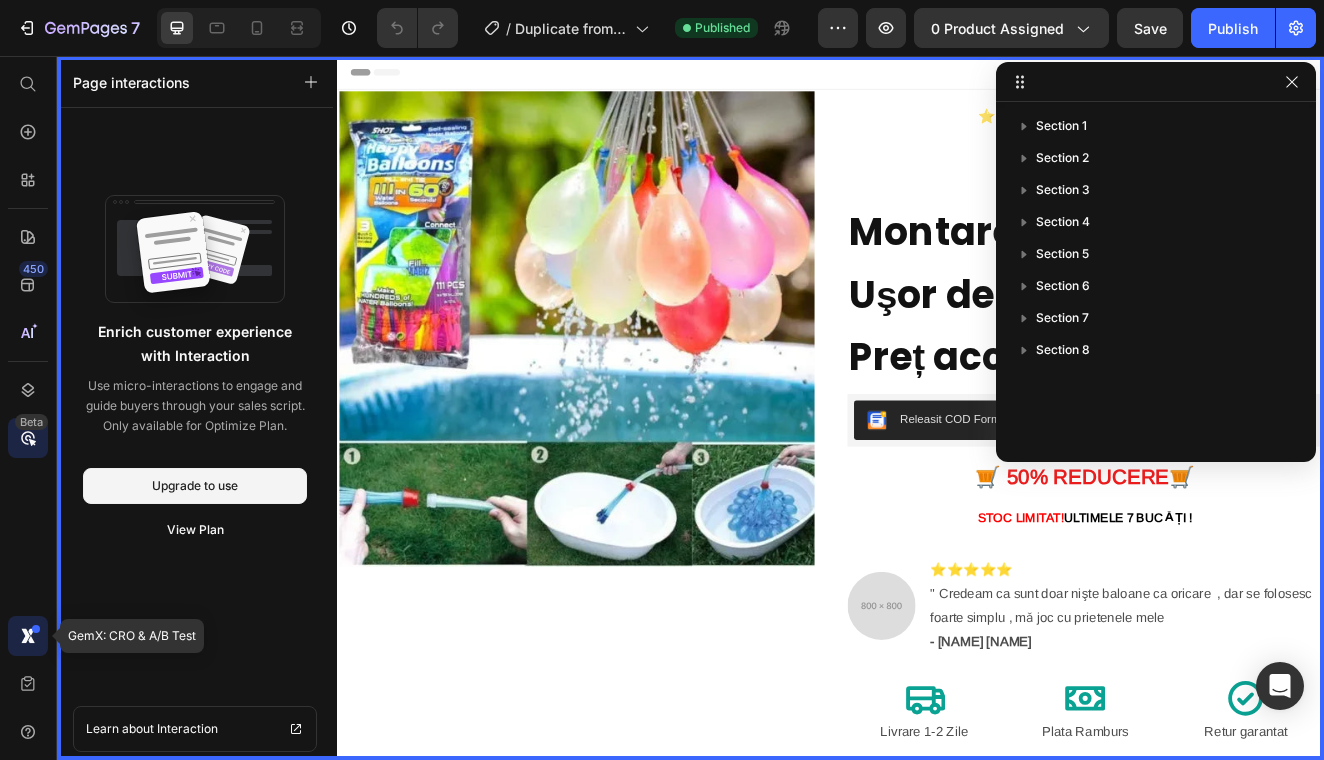 click 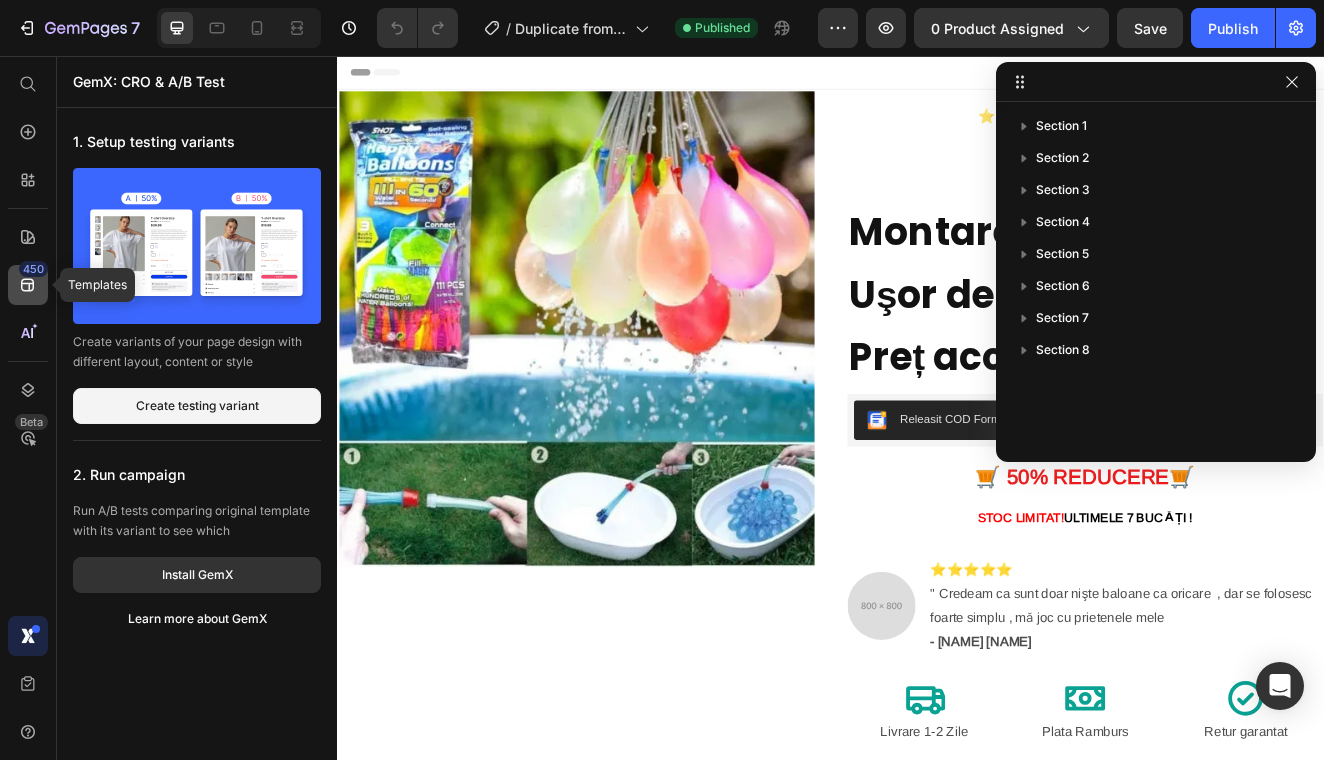 click 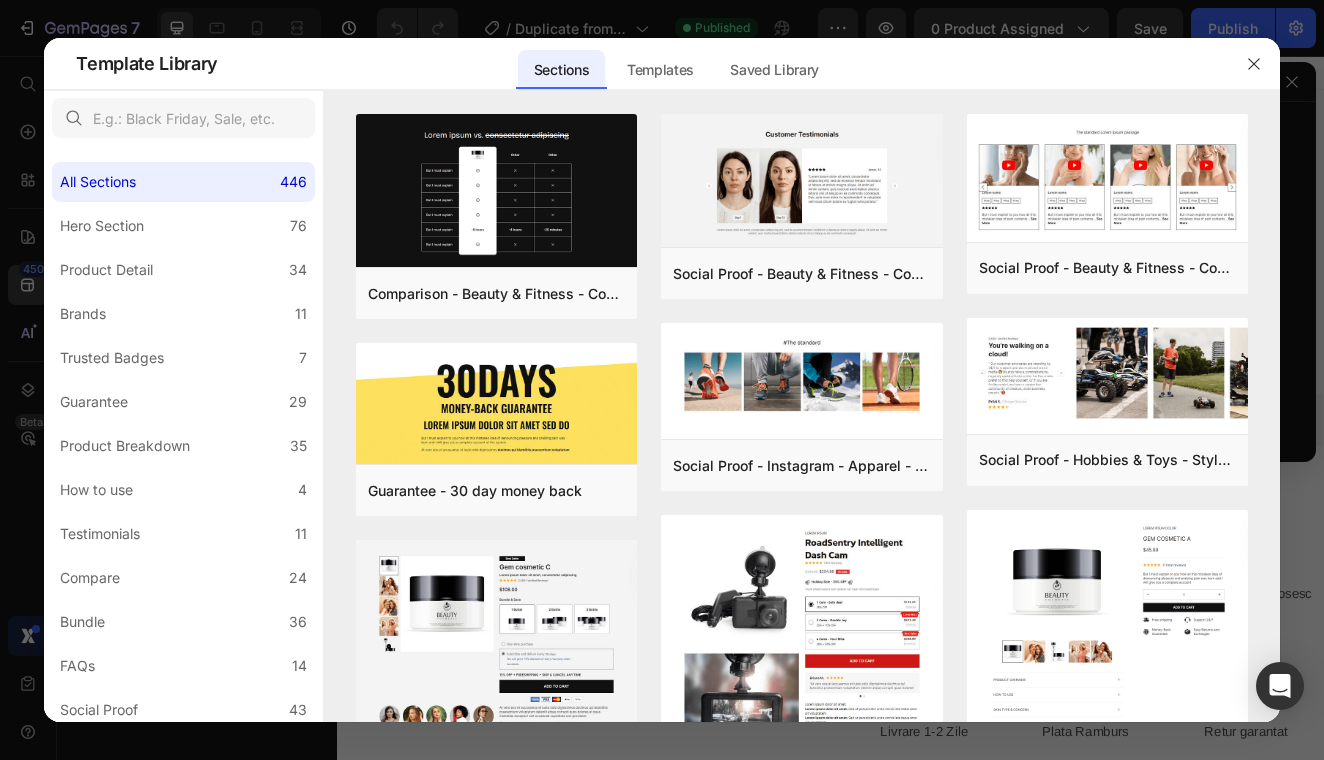 click at bounding box center [662, 380] 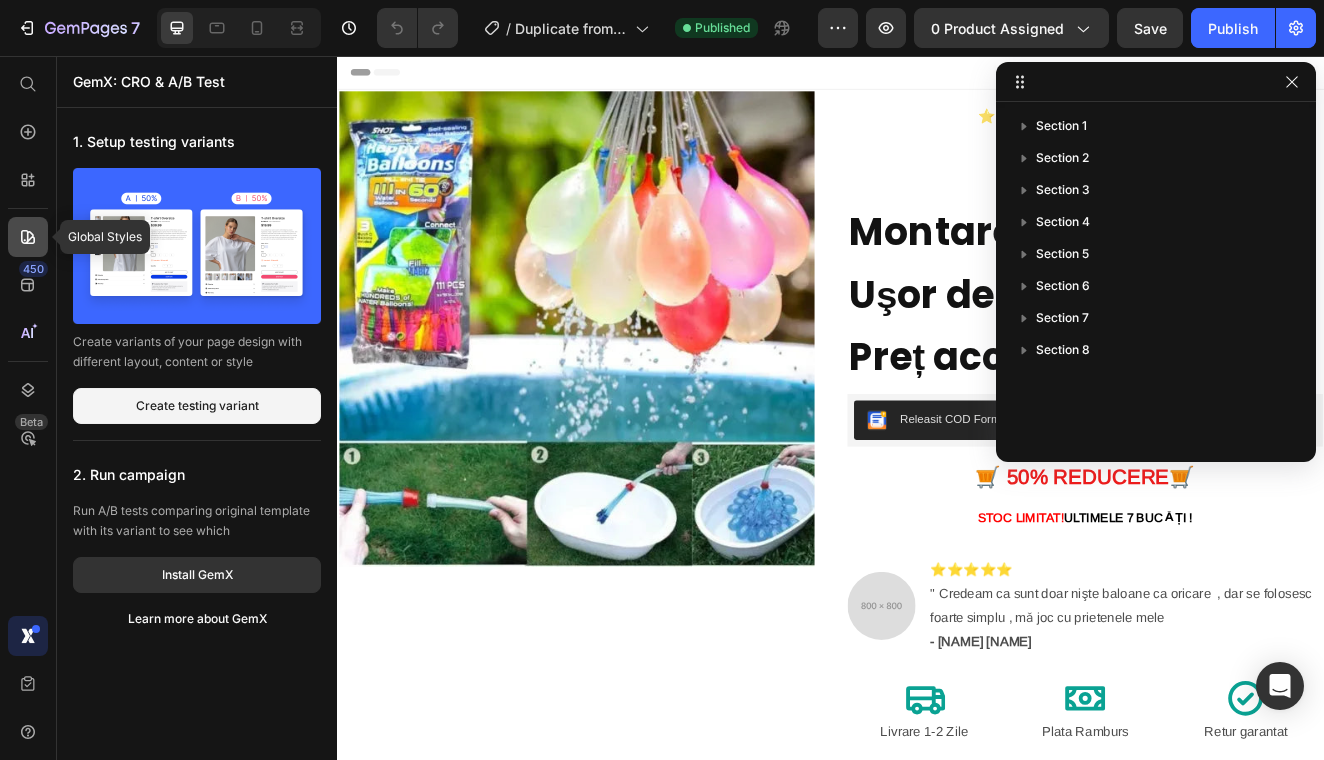 click 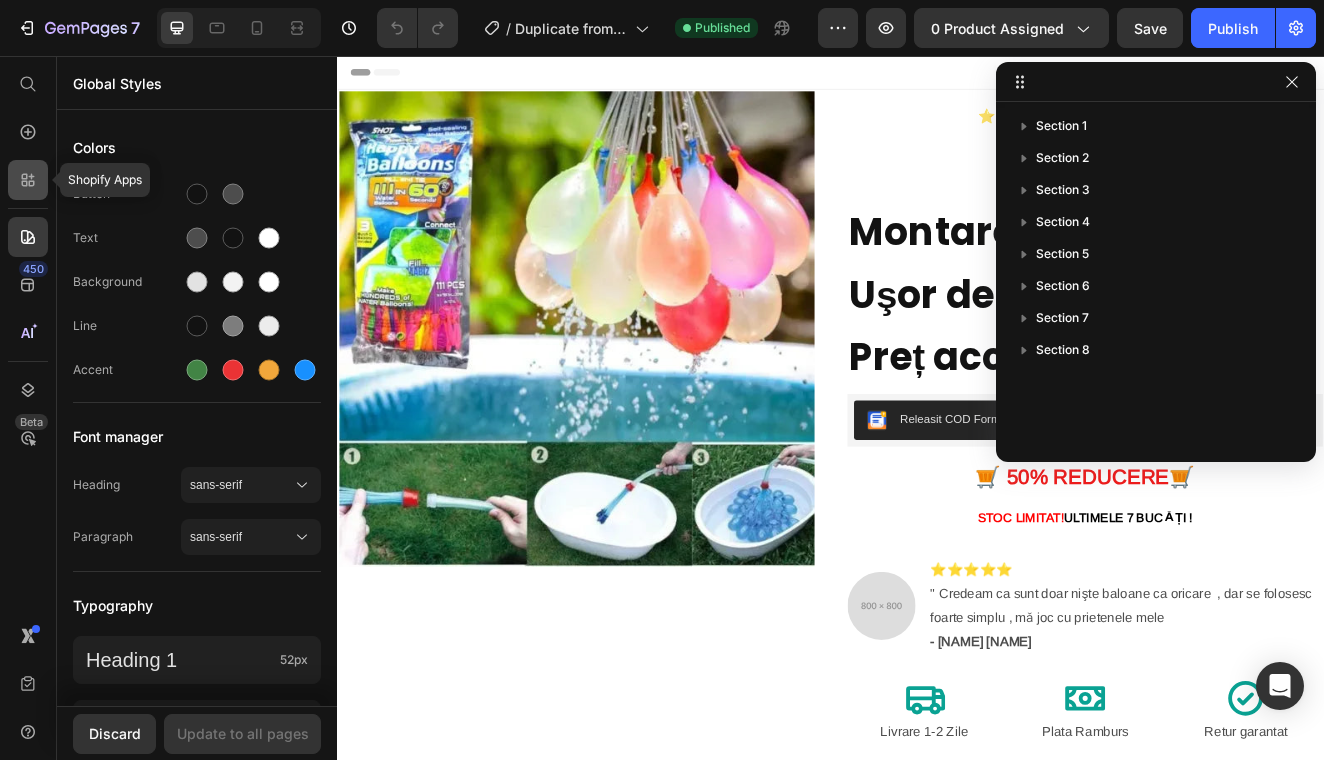 click 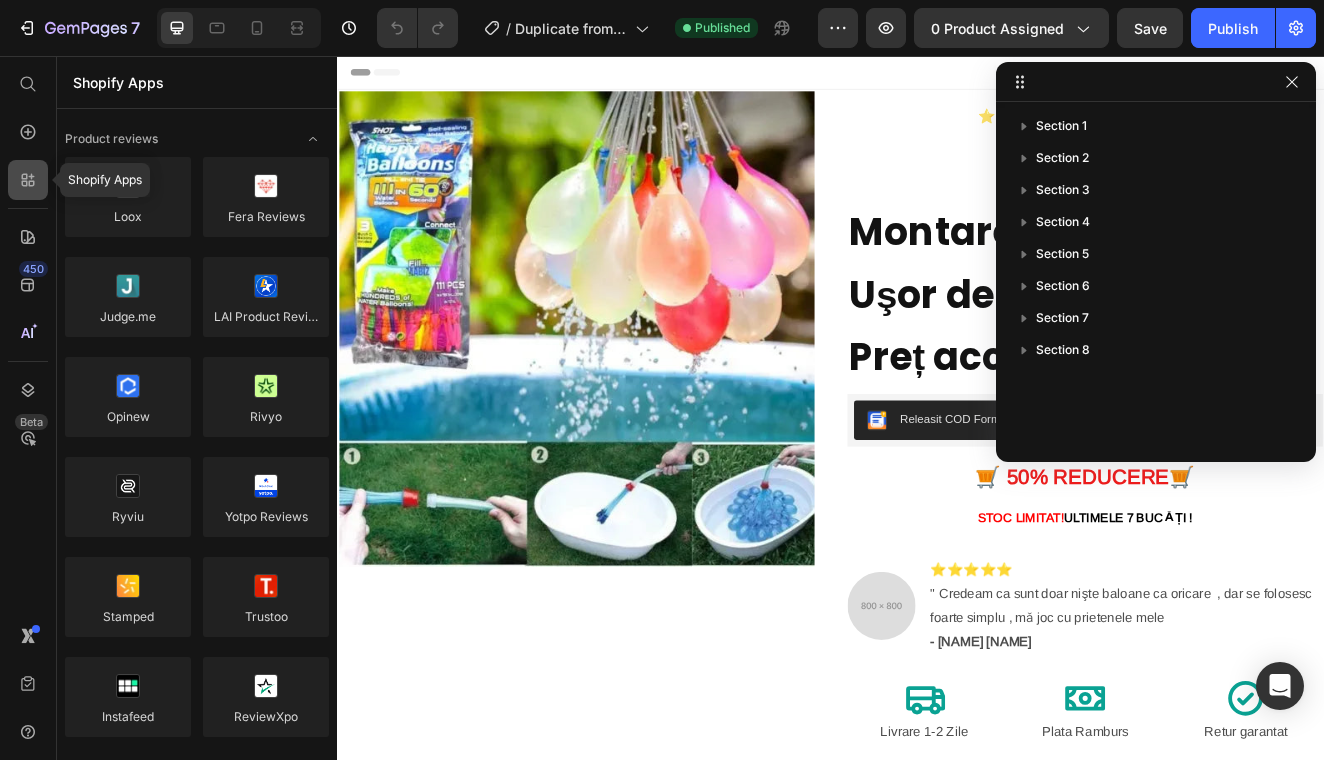 scroll, scrollTop: 3180, scrollLeft: 0, axis: vertical 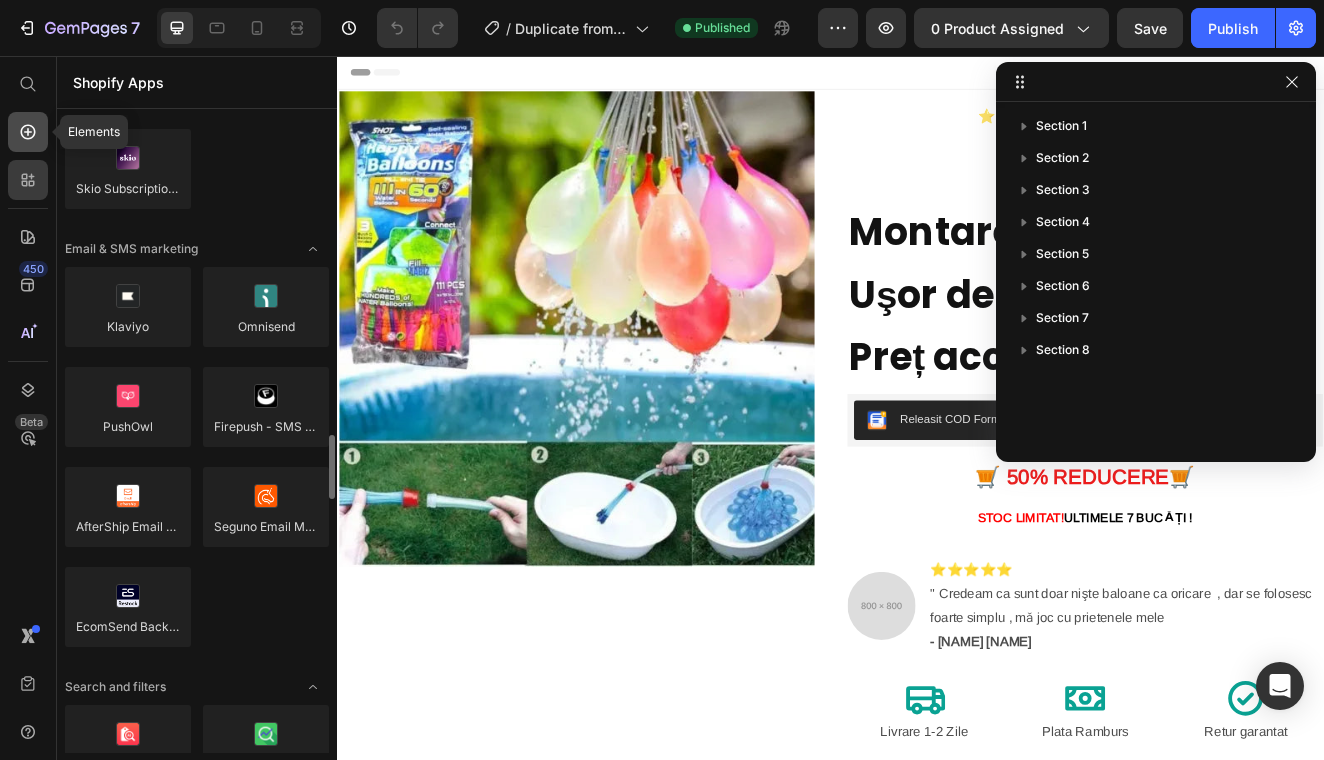 click 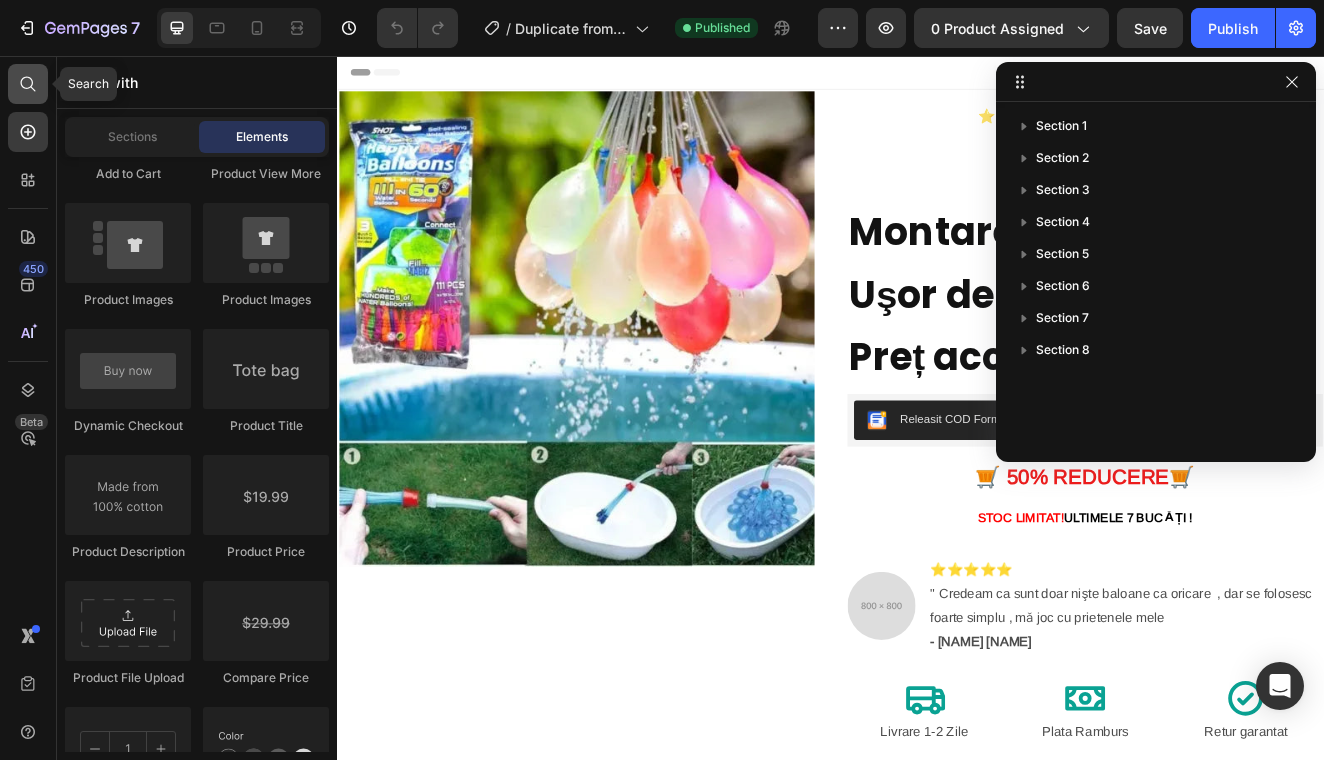 click 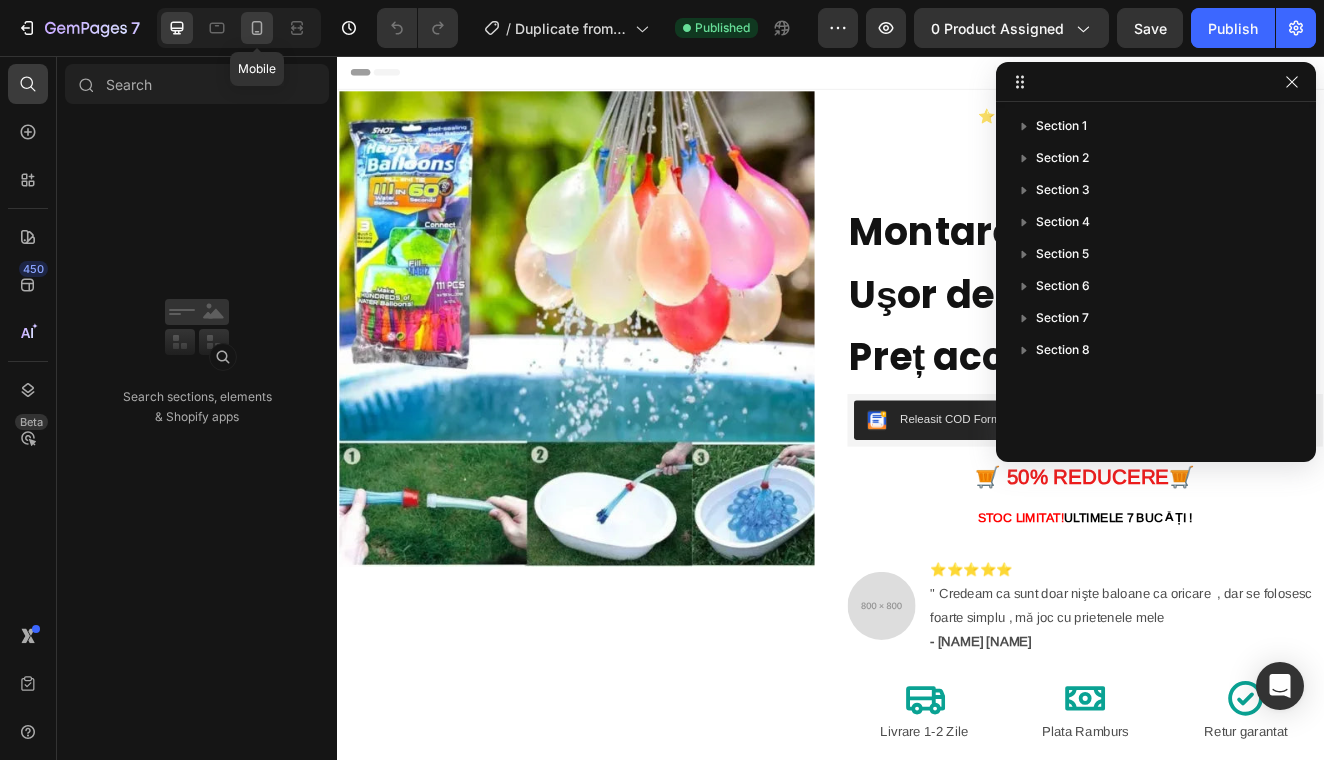 click 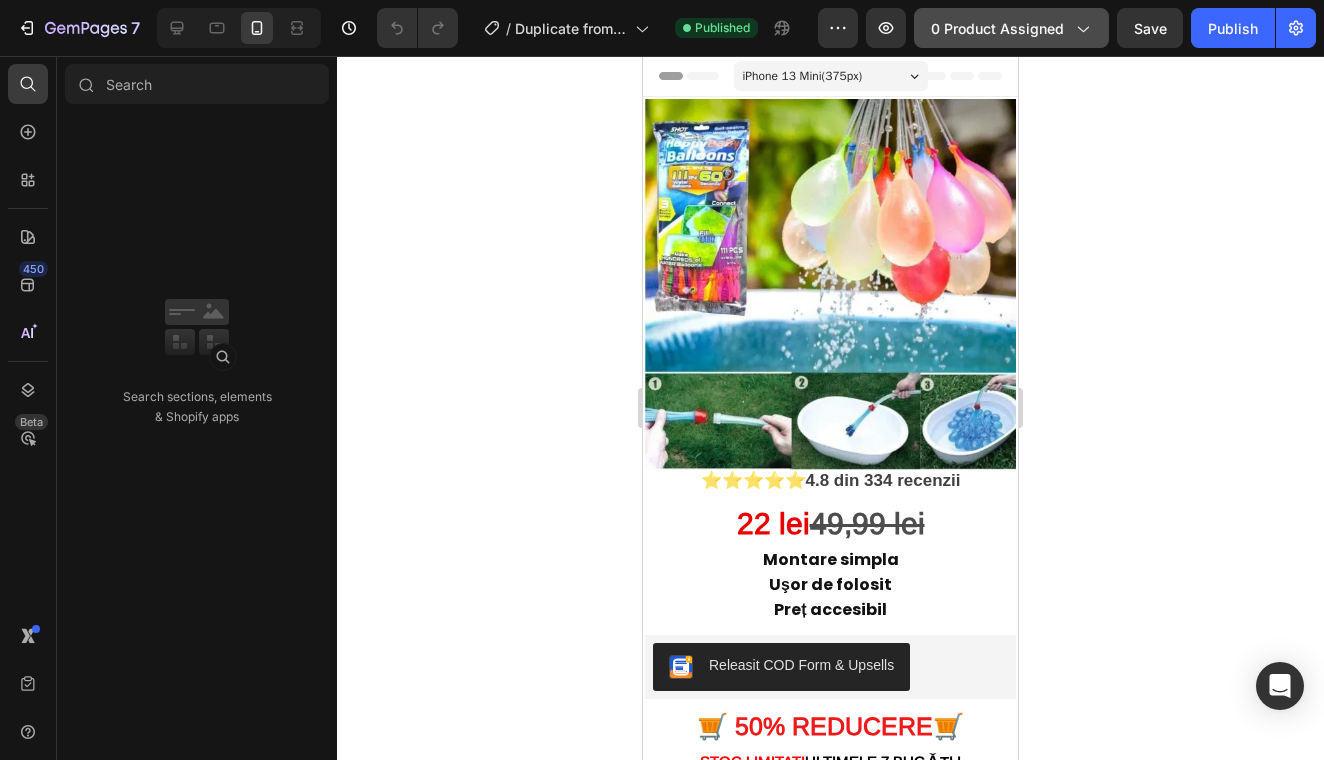click on "0 product assigned" 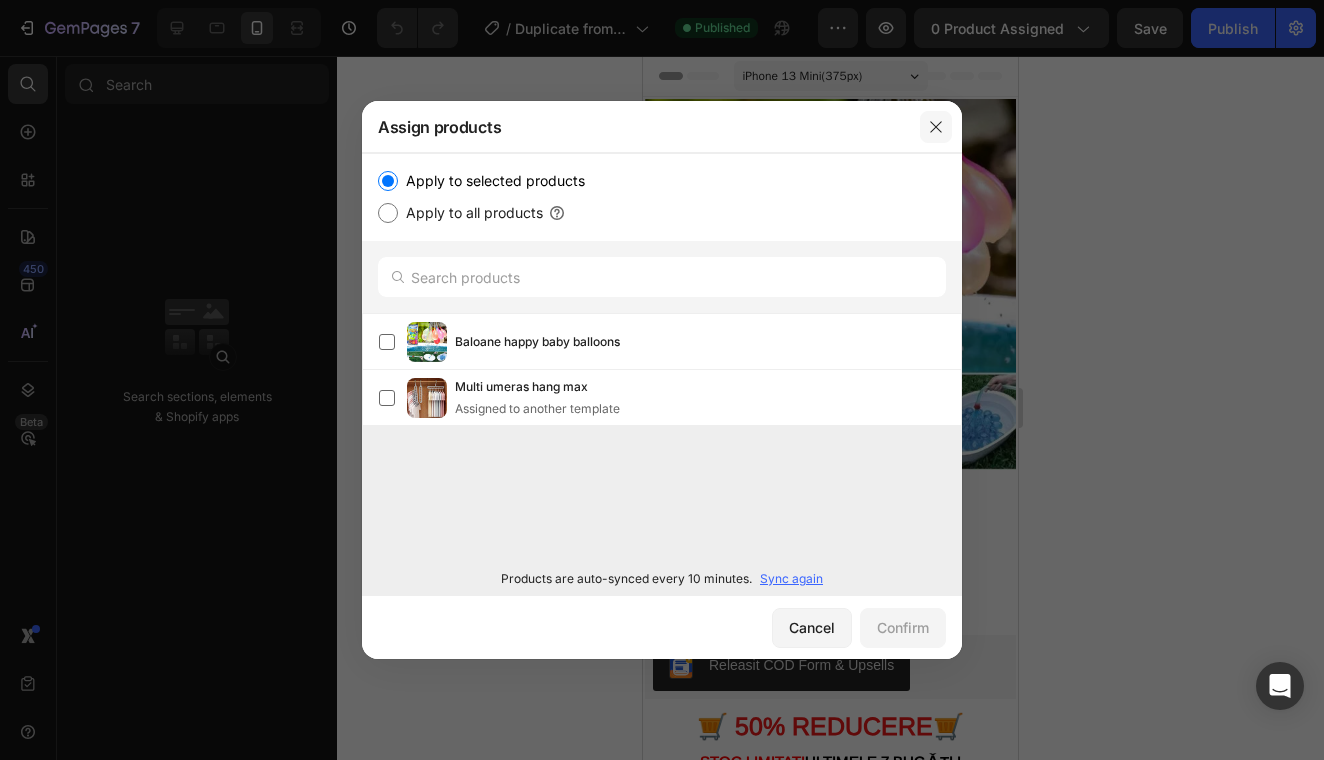 click at bounding box center (936, 127) 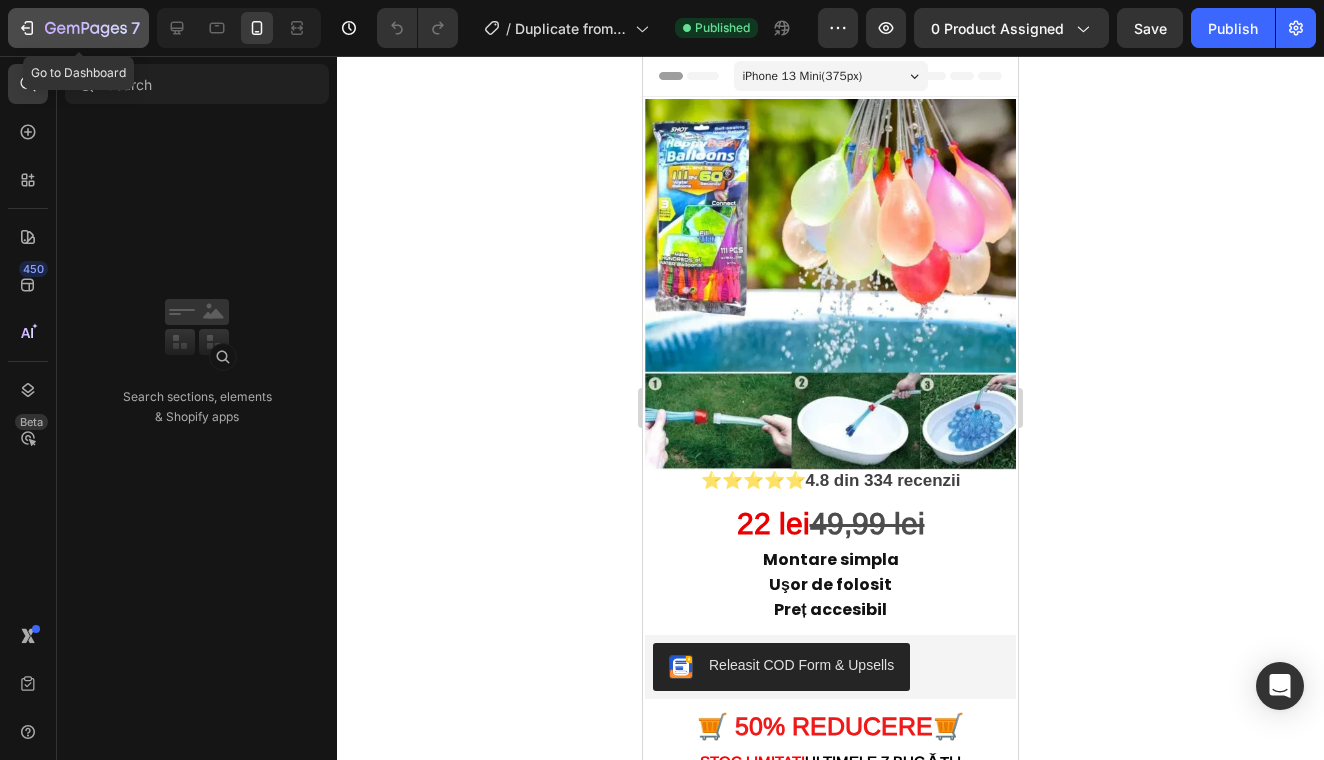 click 